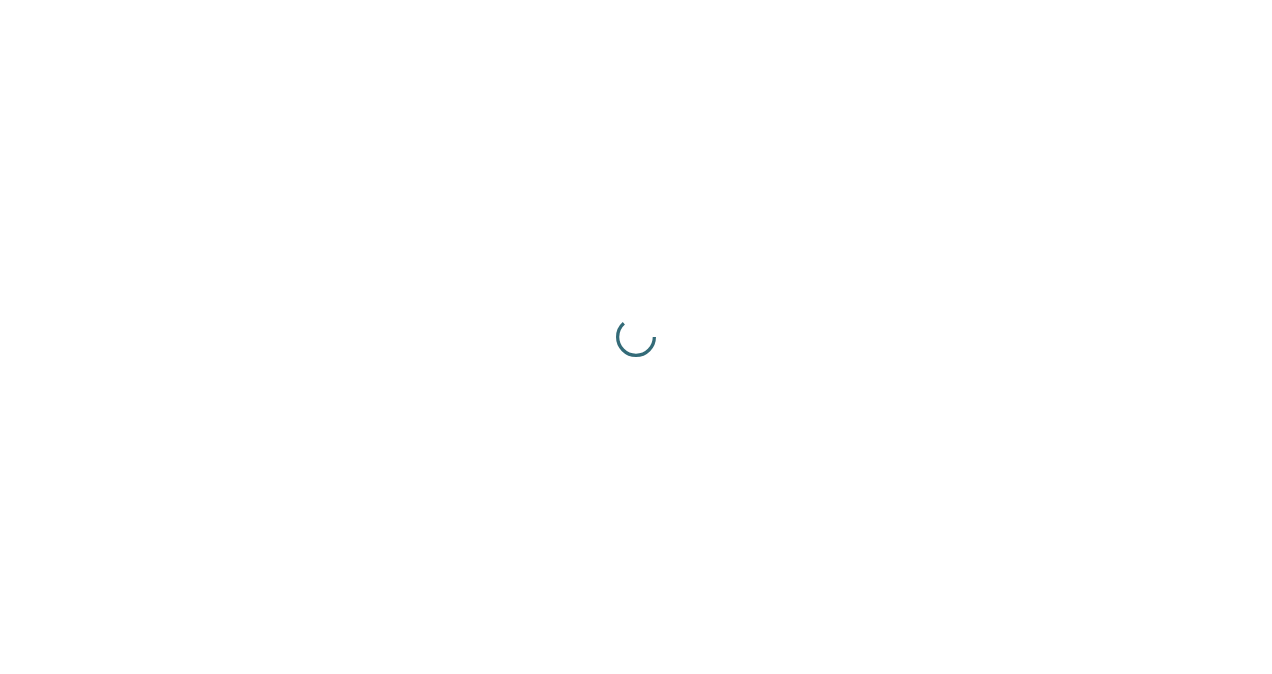 scroll, scrollTop: 0, scrollLeft: 0, axis: both 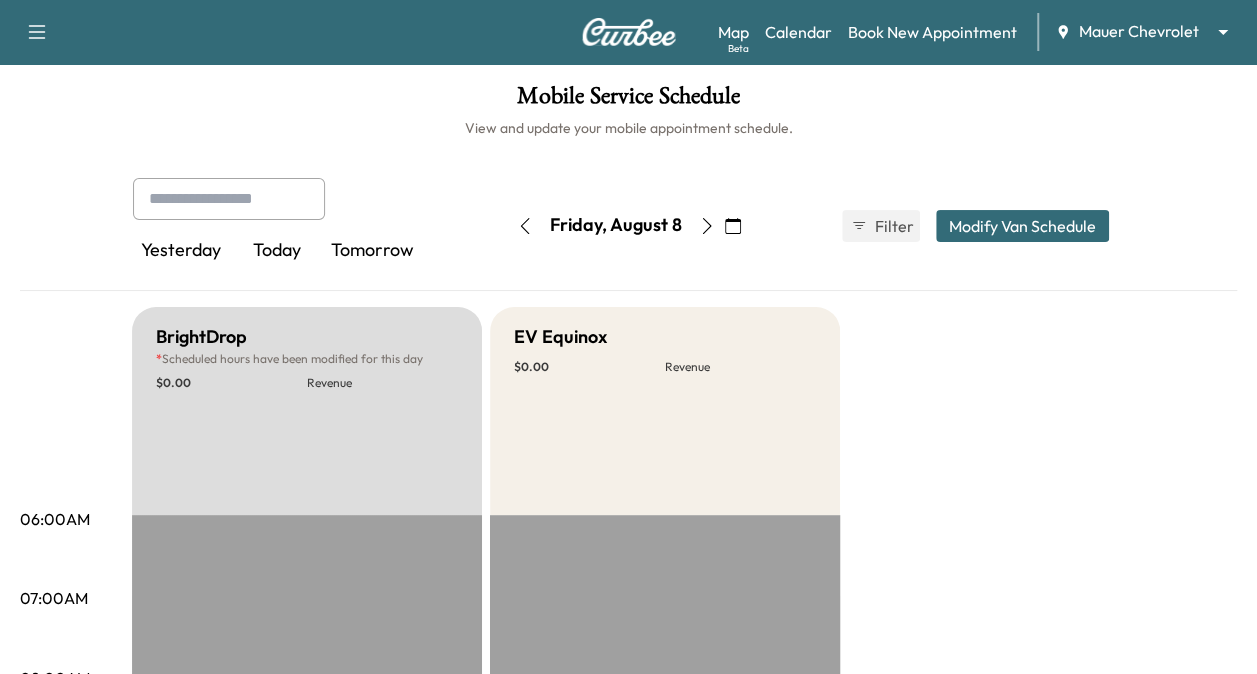 click 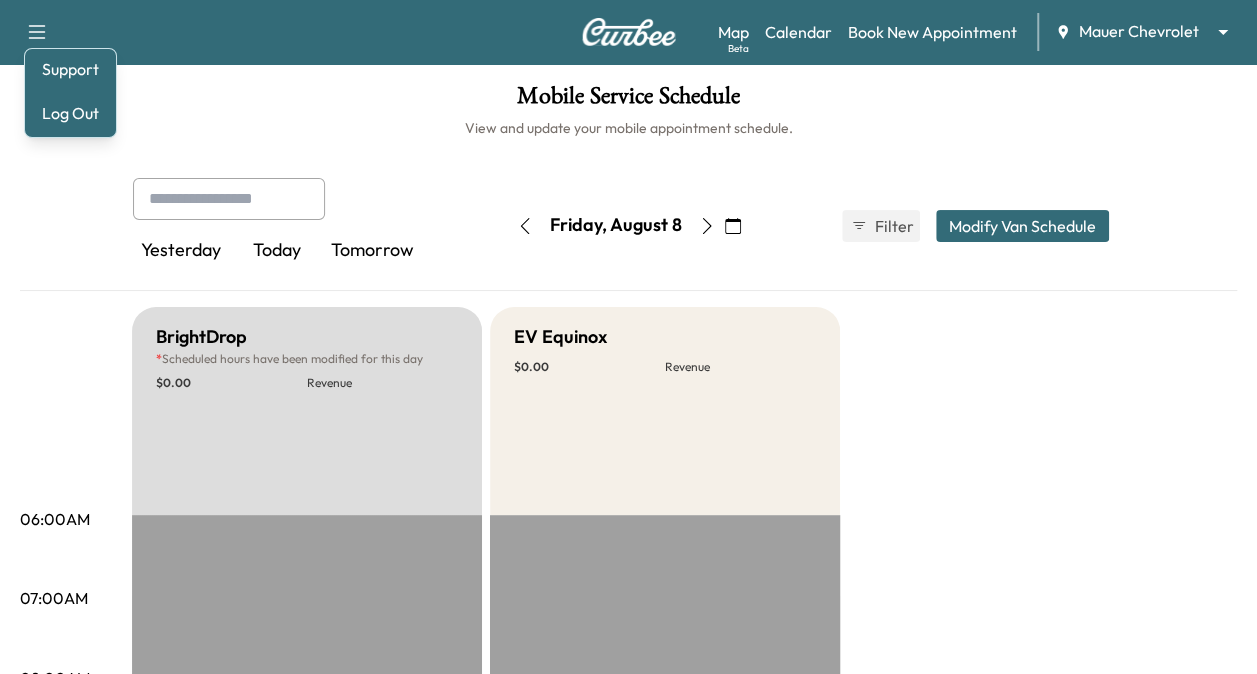 click on "Mobile Service Schedule" at bounding box center (628, 101) 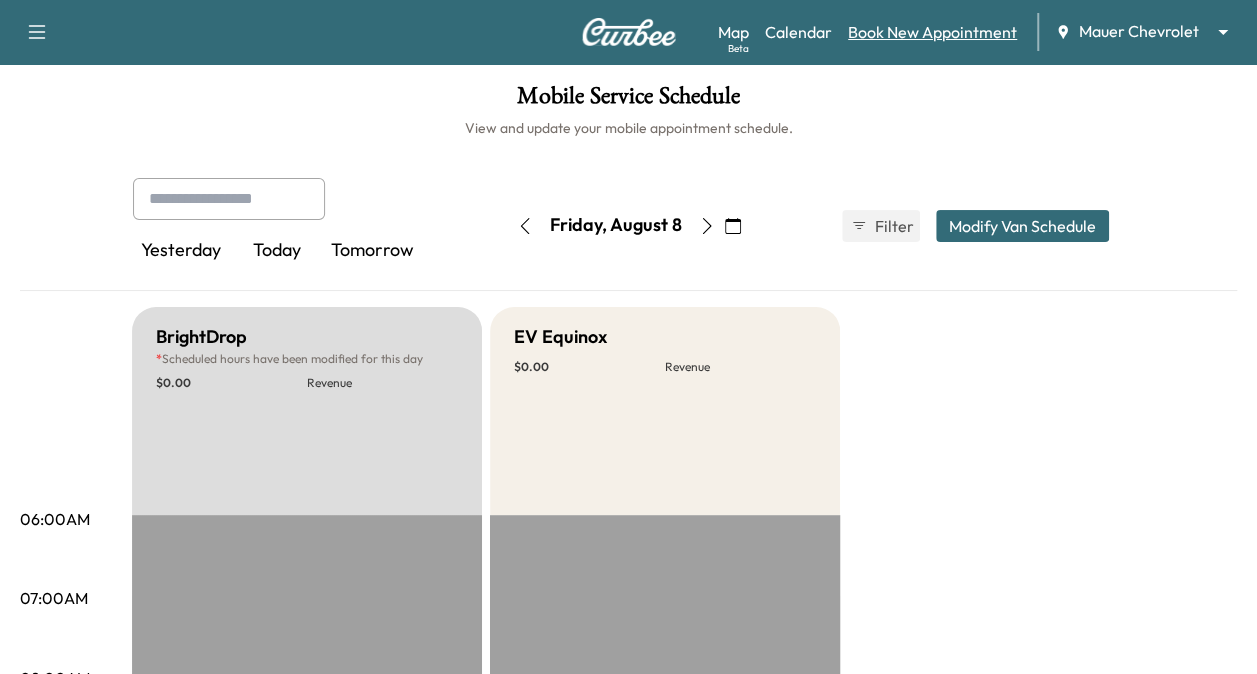 click on "Book New Appointment" at bounding box center [932, 32] 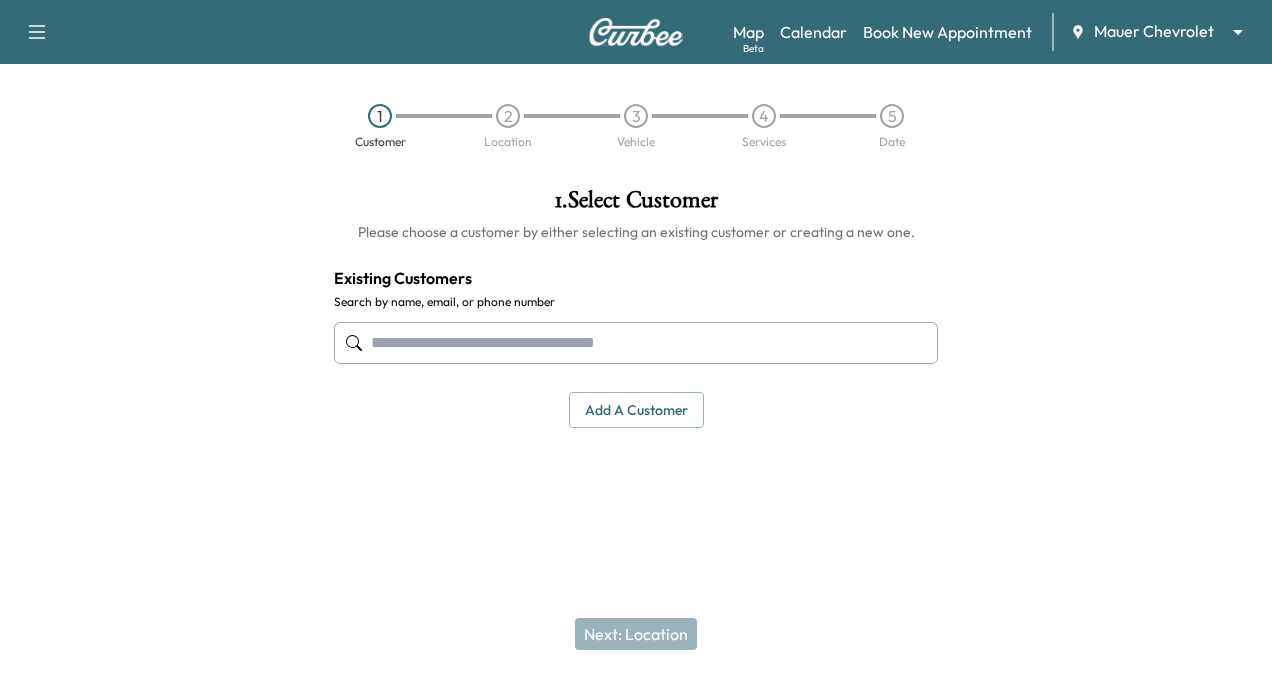 click at bounding box center [636, 343] 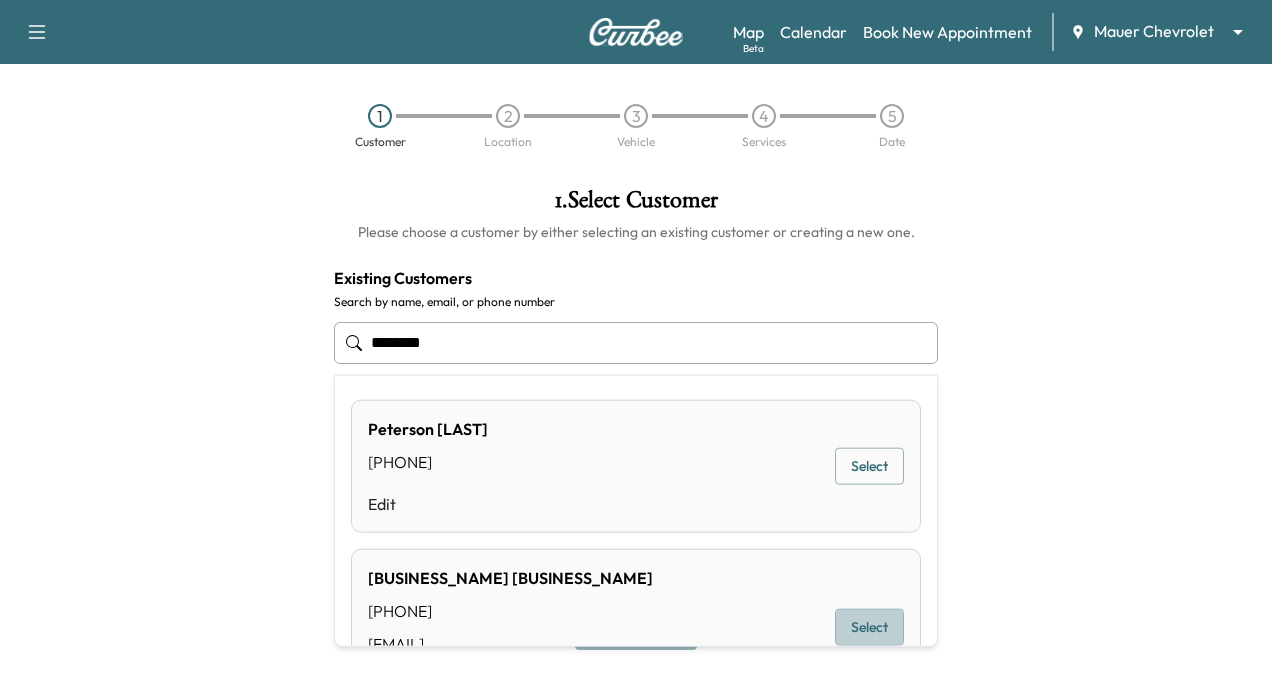 click on "Select" at bounding box center [869, 627] 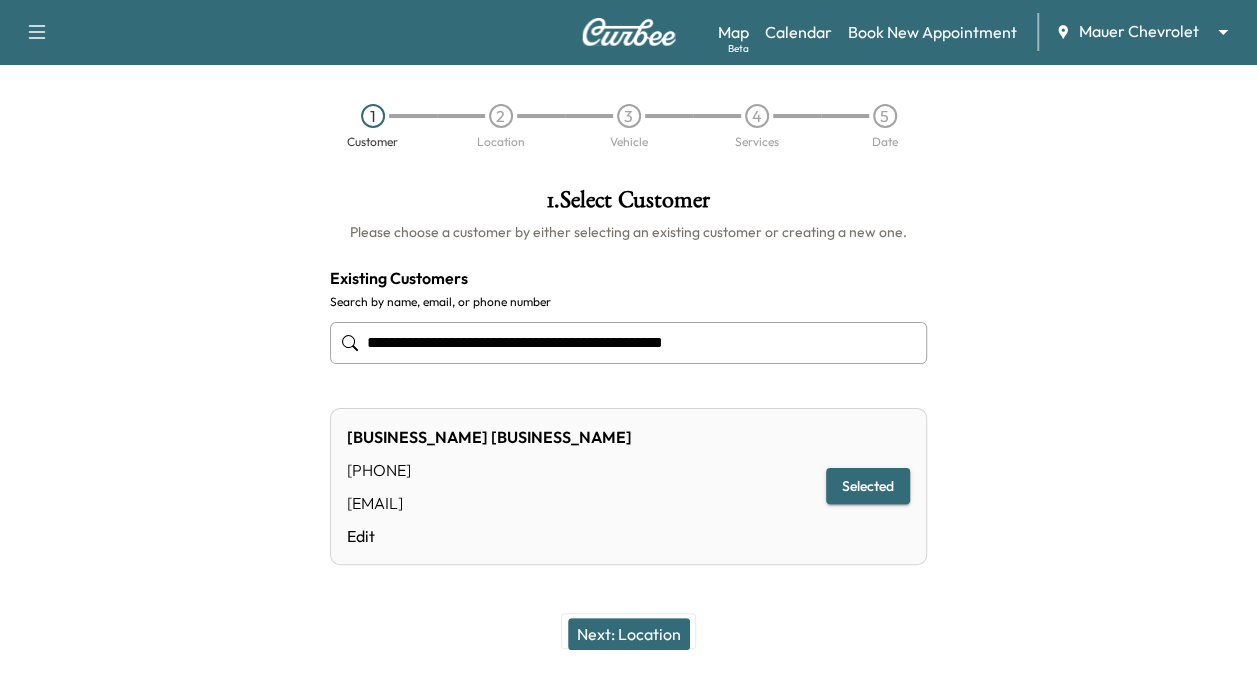 type on "**********" 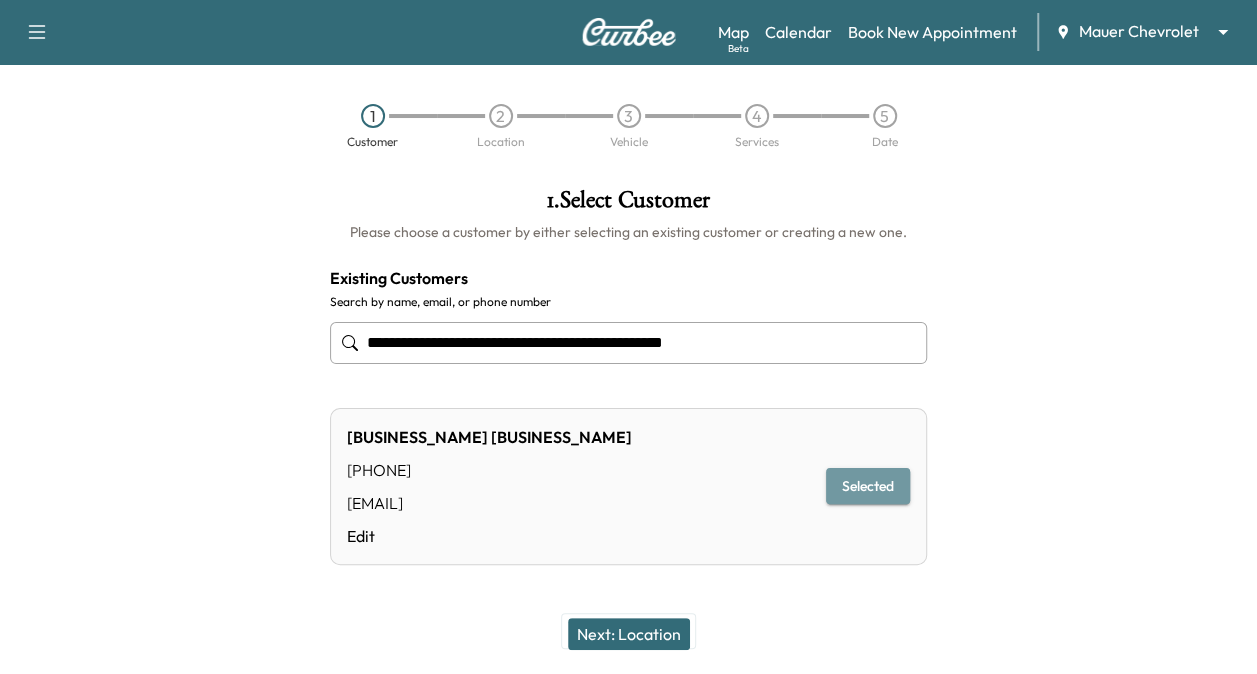 click on "Selected" at bounding box center (868, 486) 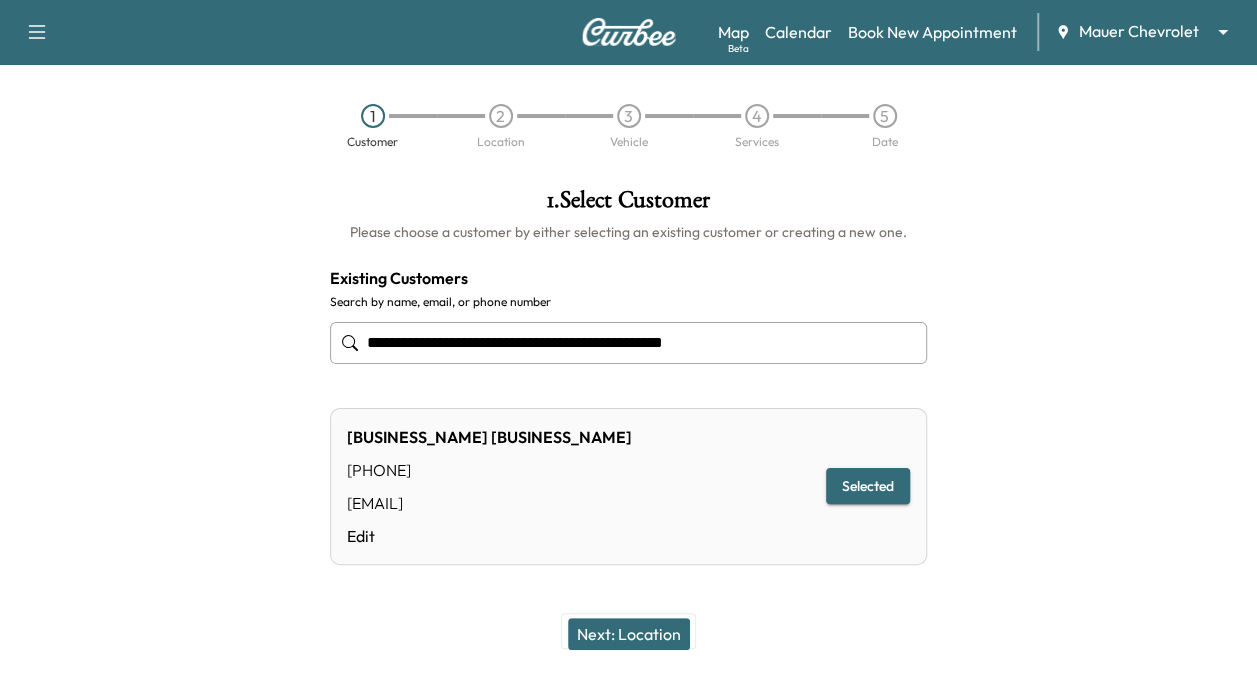 click on "Next: Location" at bounding box center (629, 634) 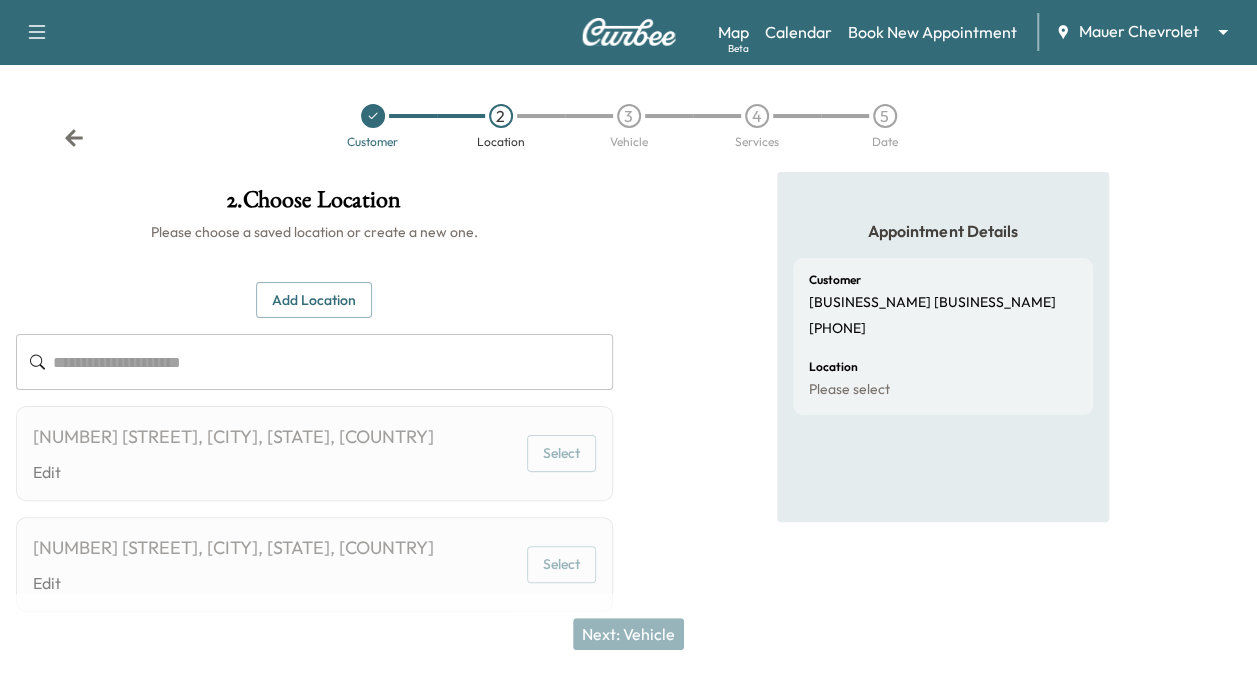 click 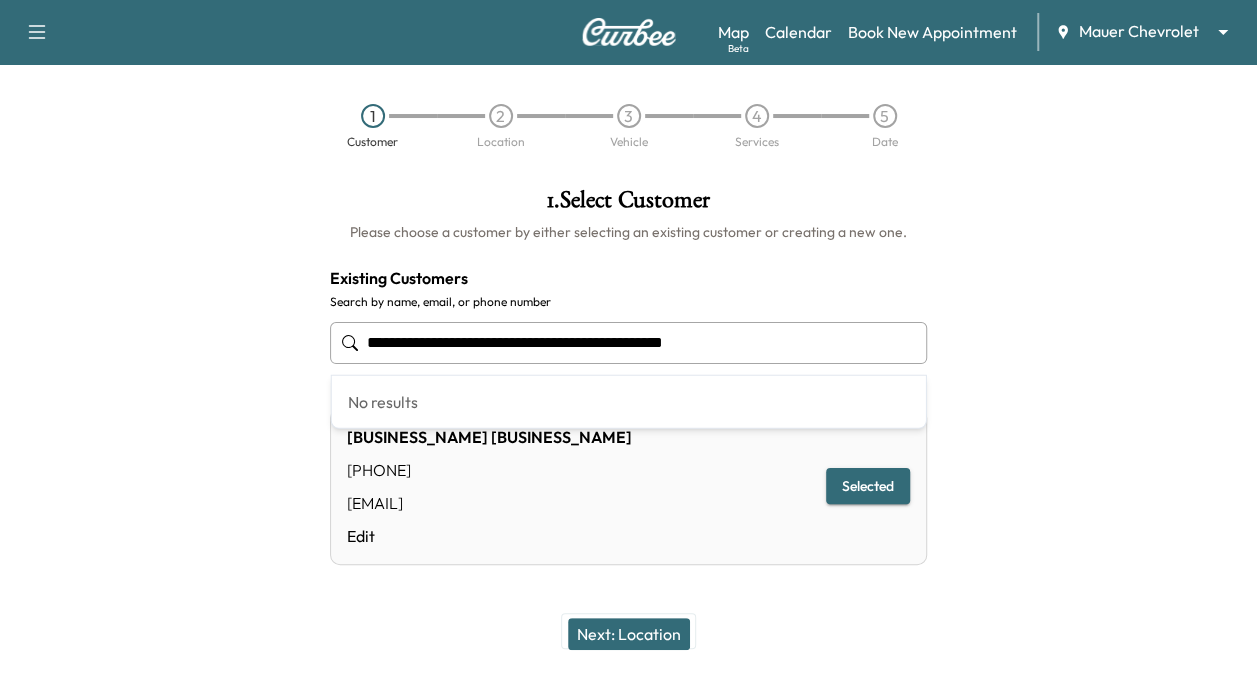 click on "**********" at bounding box center [628, 343] 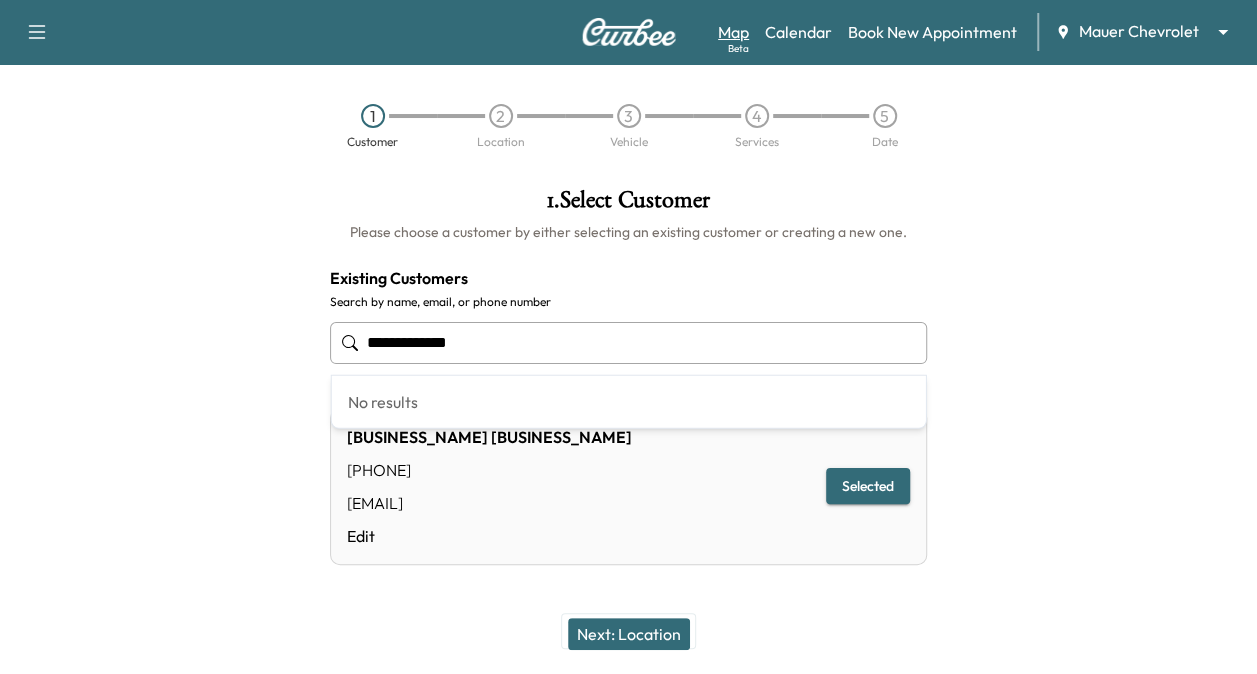 type on "**********" 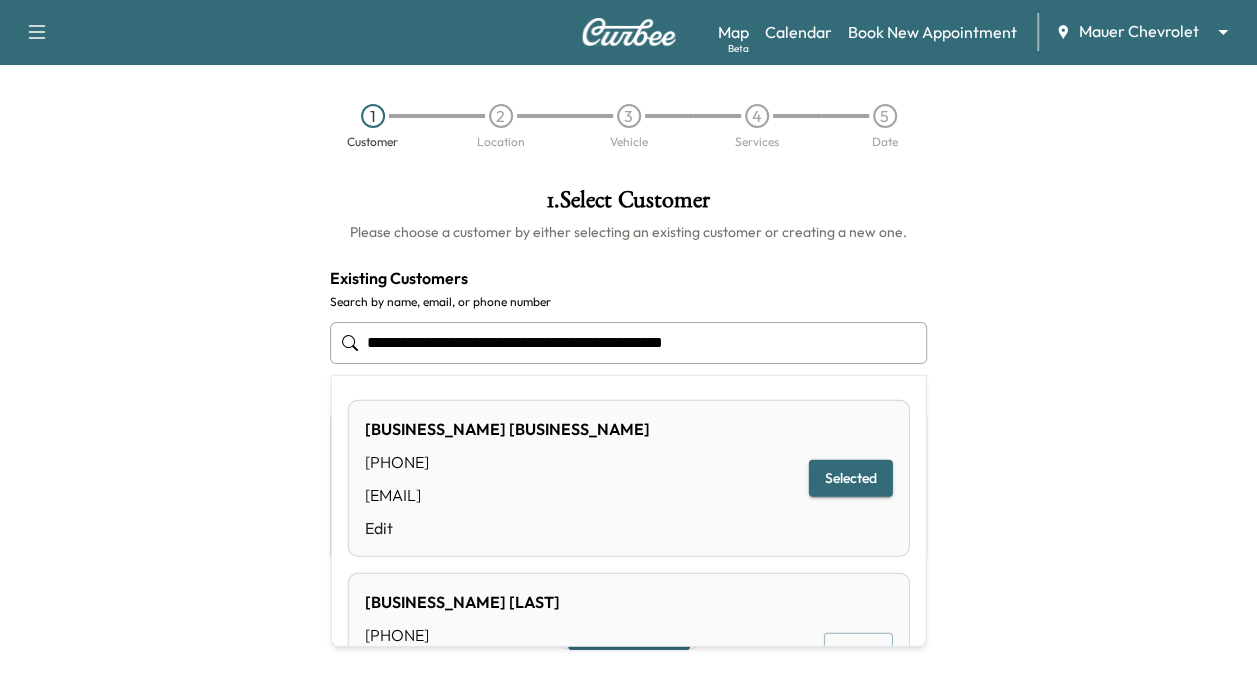 drag, startPoint x: 774, startPoint y: 338, endPoint x: 227, endPoint y: 485, distance: 566.40796 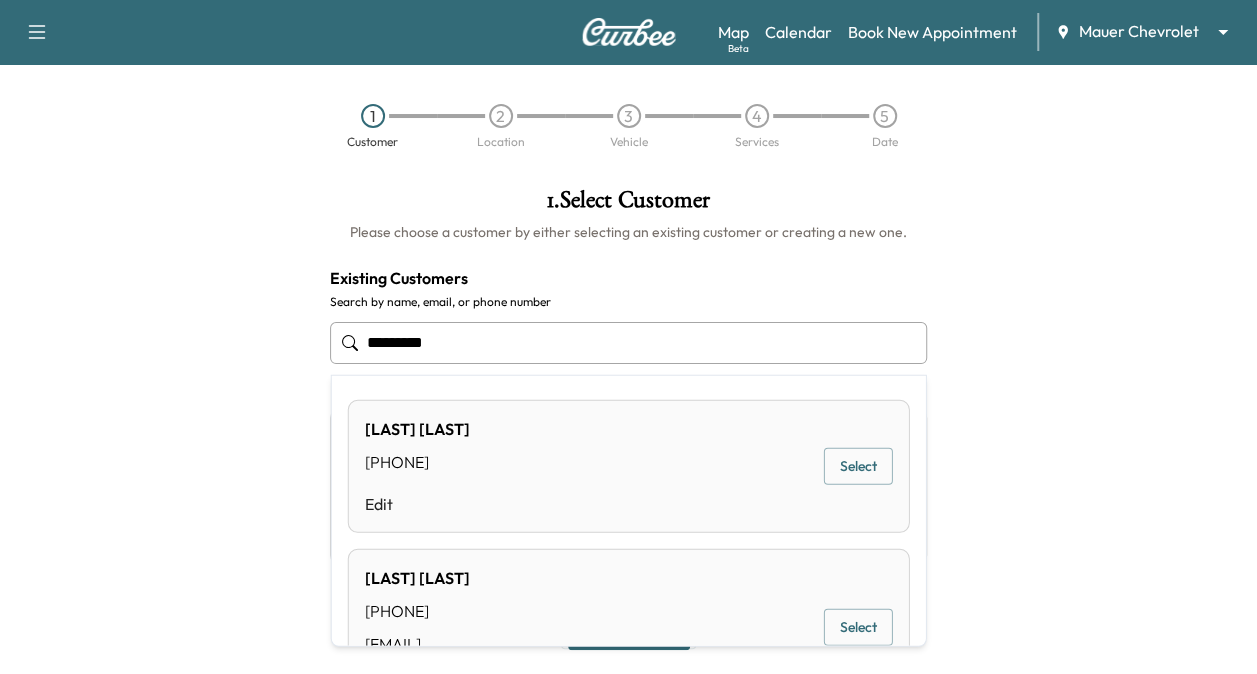 type on "**********" 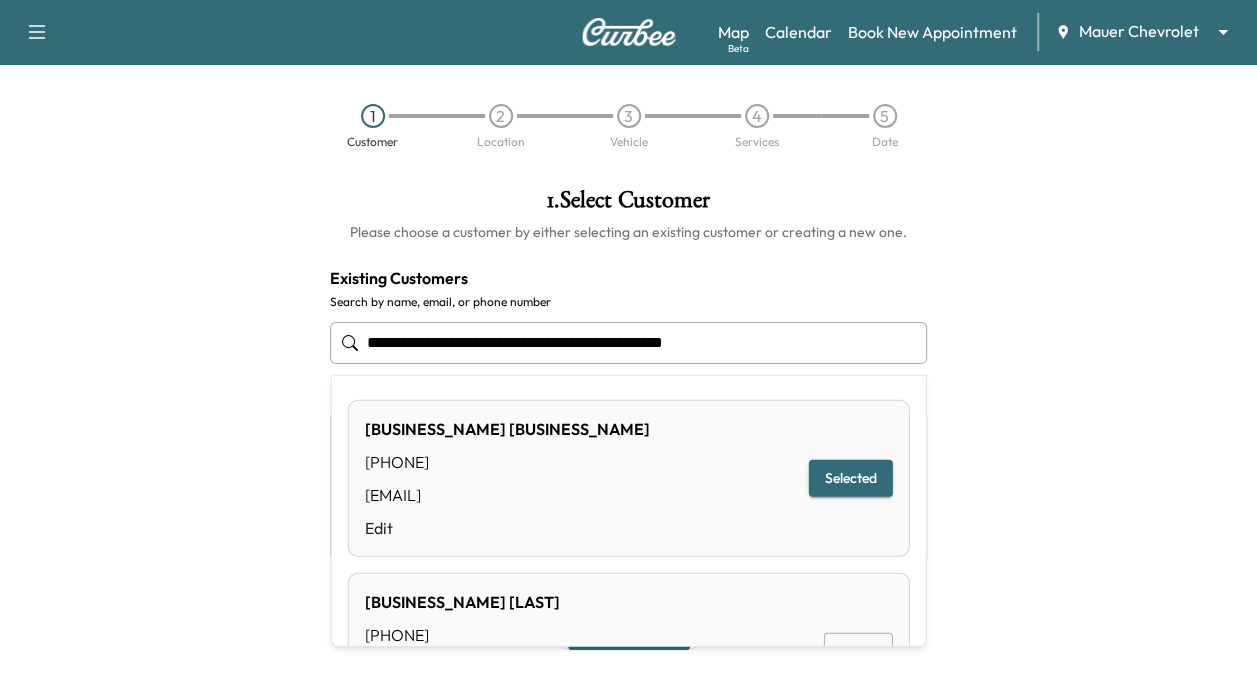 drag, startPoint x: 802, startPoint y: 333, endPoint x: 362, endPoint y: 325, distance: 440.07272 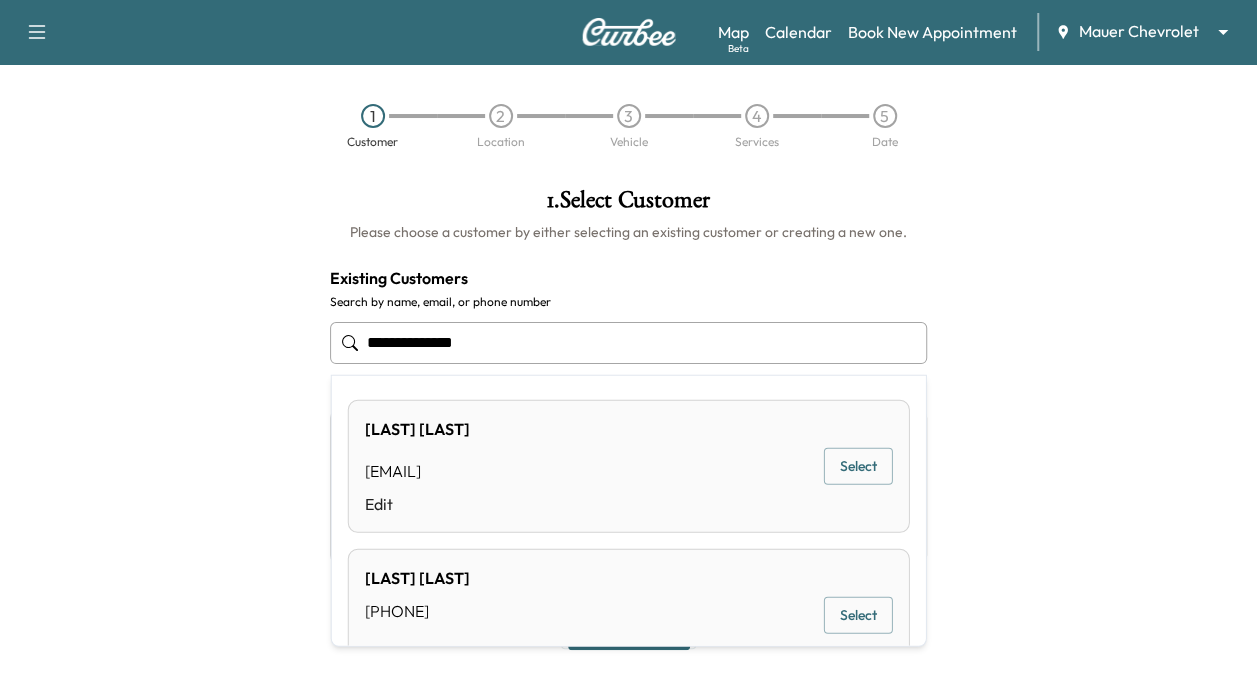 type on "**********" 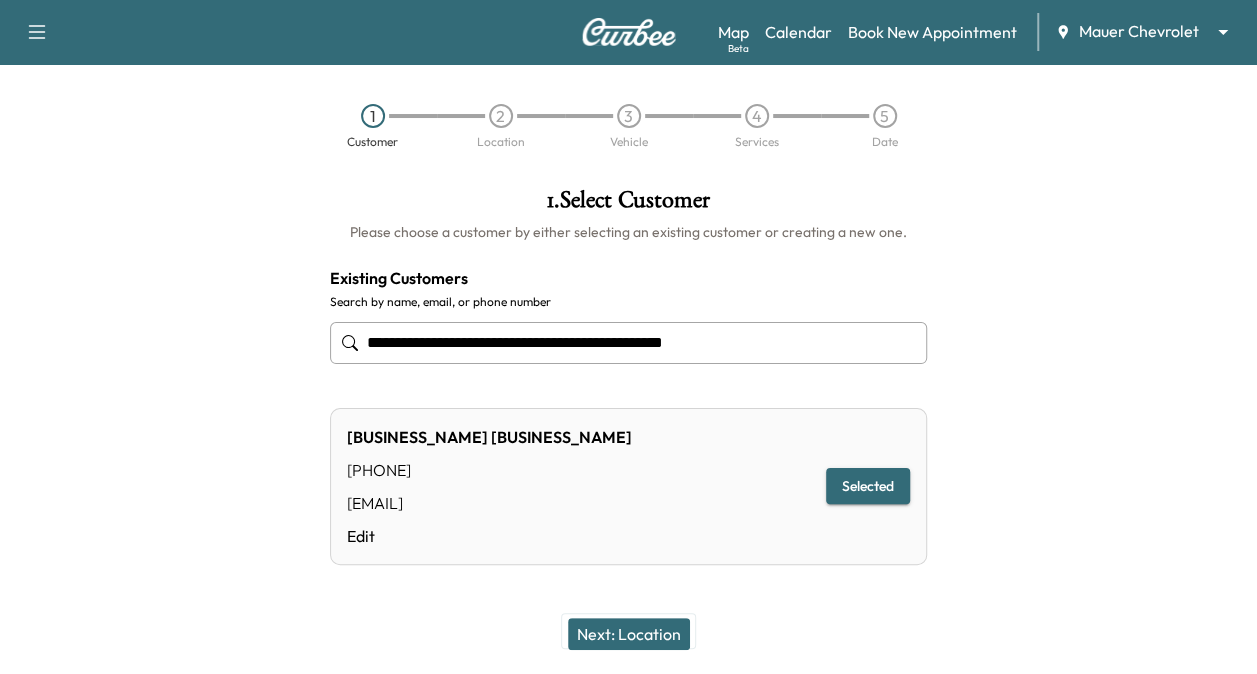 click on "**********" at bounding box center [628, 418] 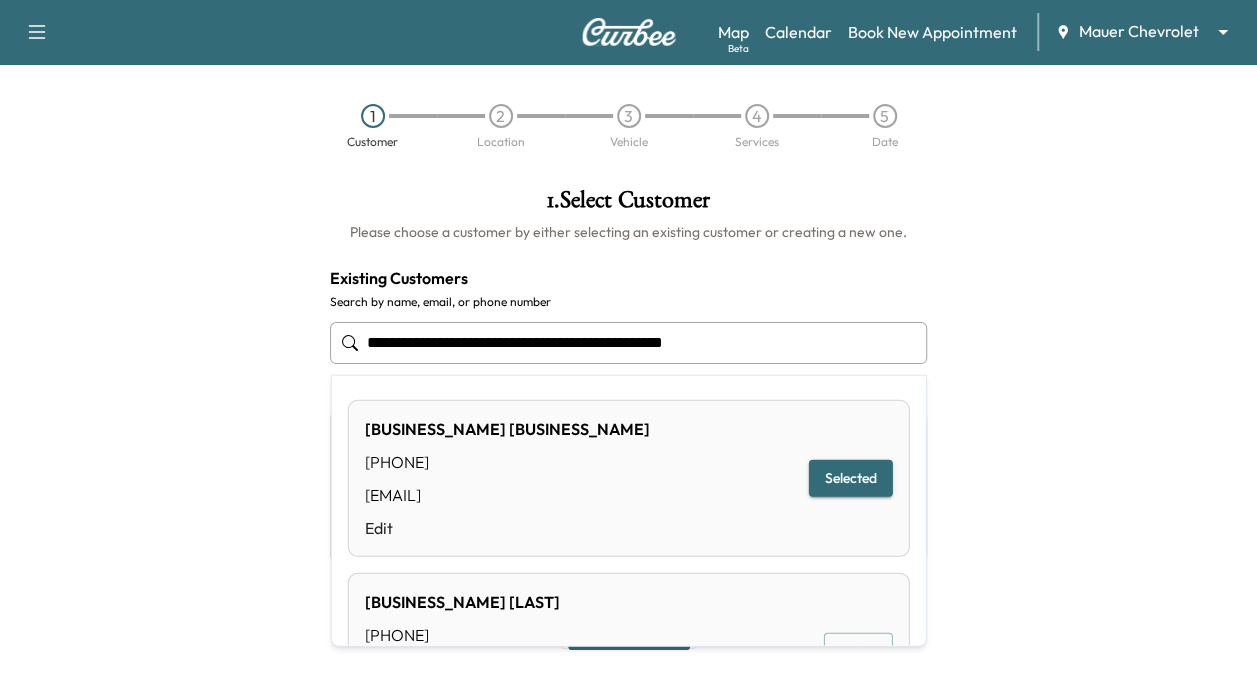 click on "**********" at bounding box center [628, 343] 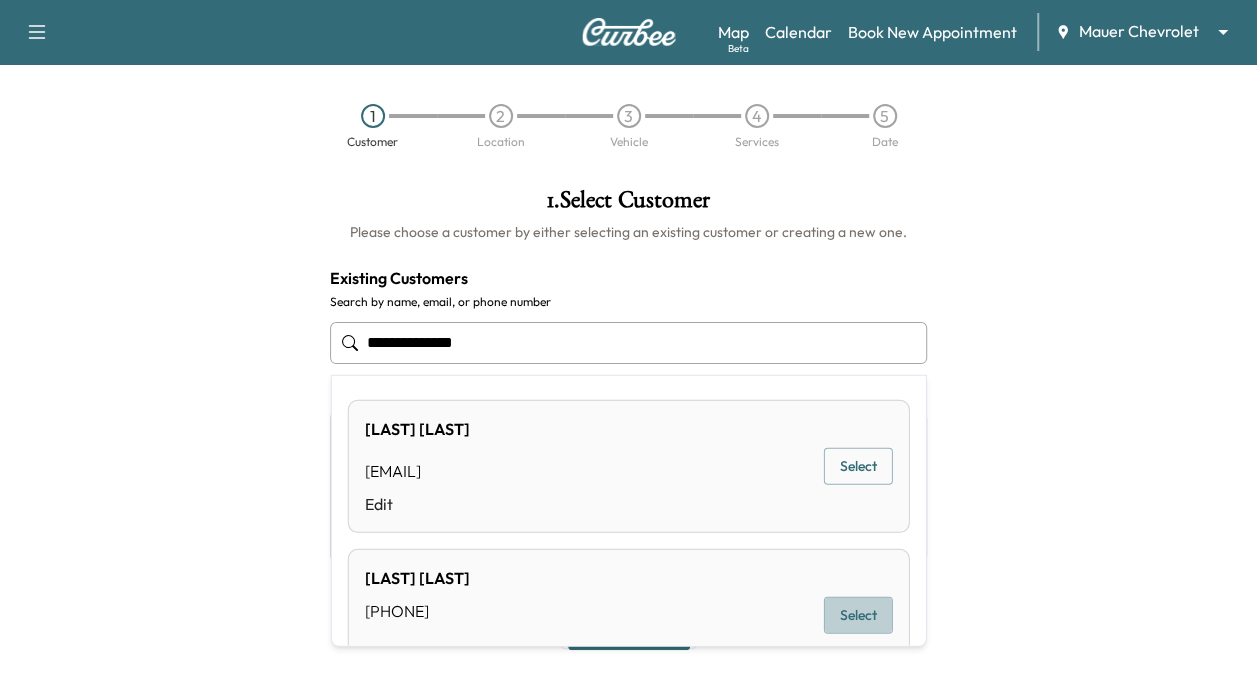 click on "Select" at bounding box center [858, 615] 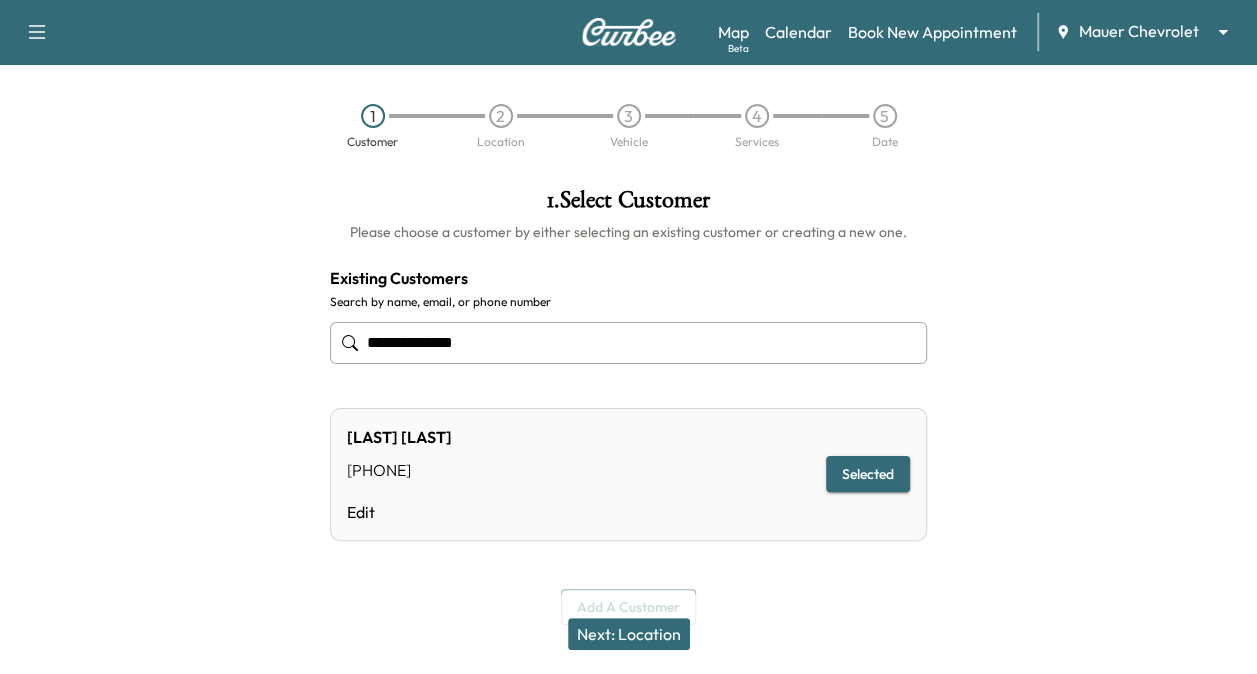 type on "**********" 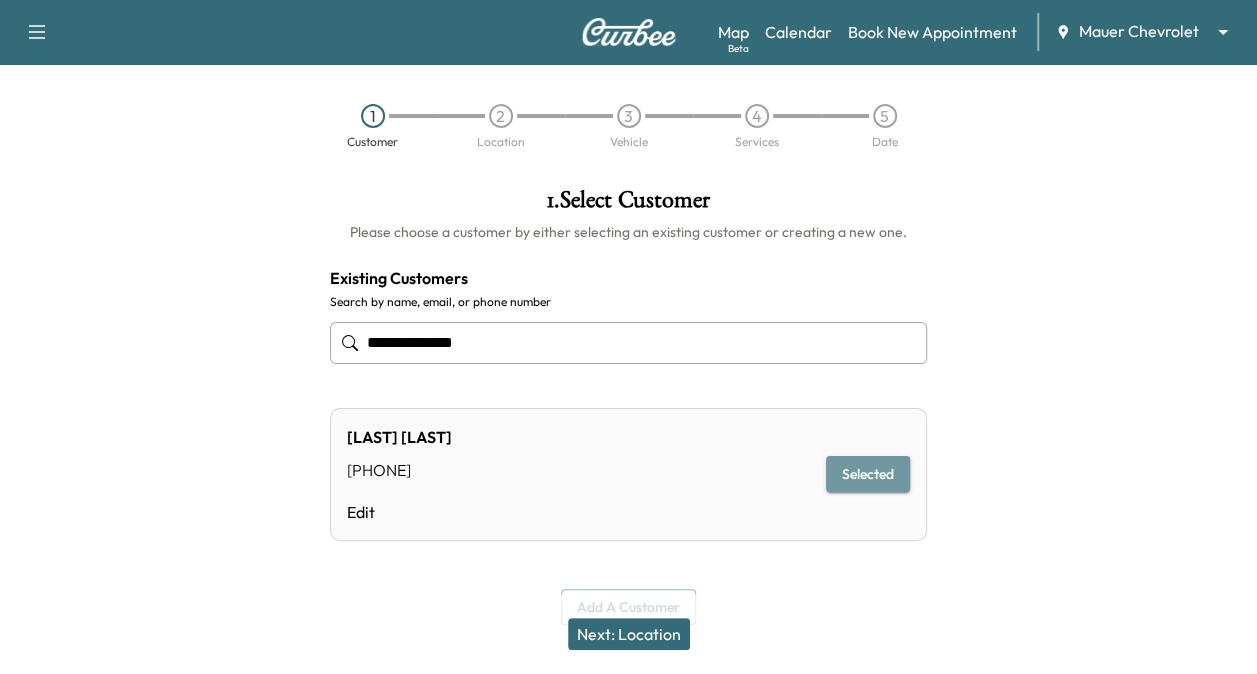 click on "Selected" at bounding box center [868, 474] 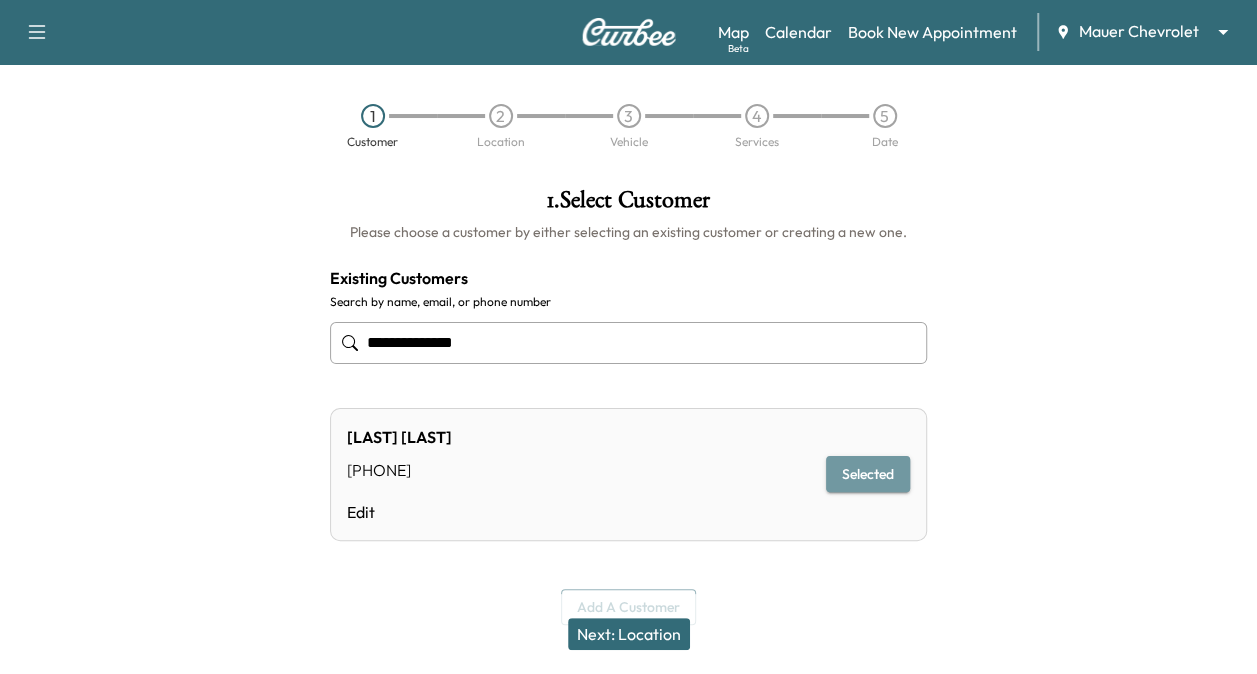 click on "Selected" at bounding box center [868, 474] 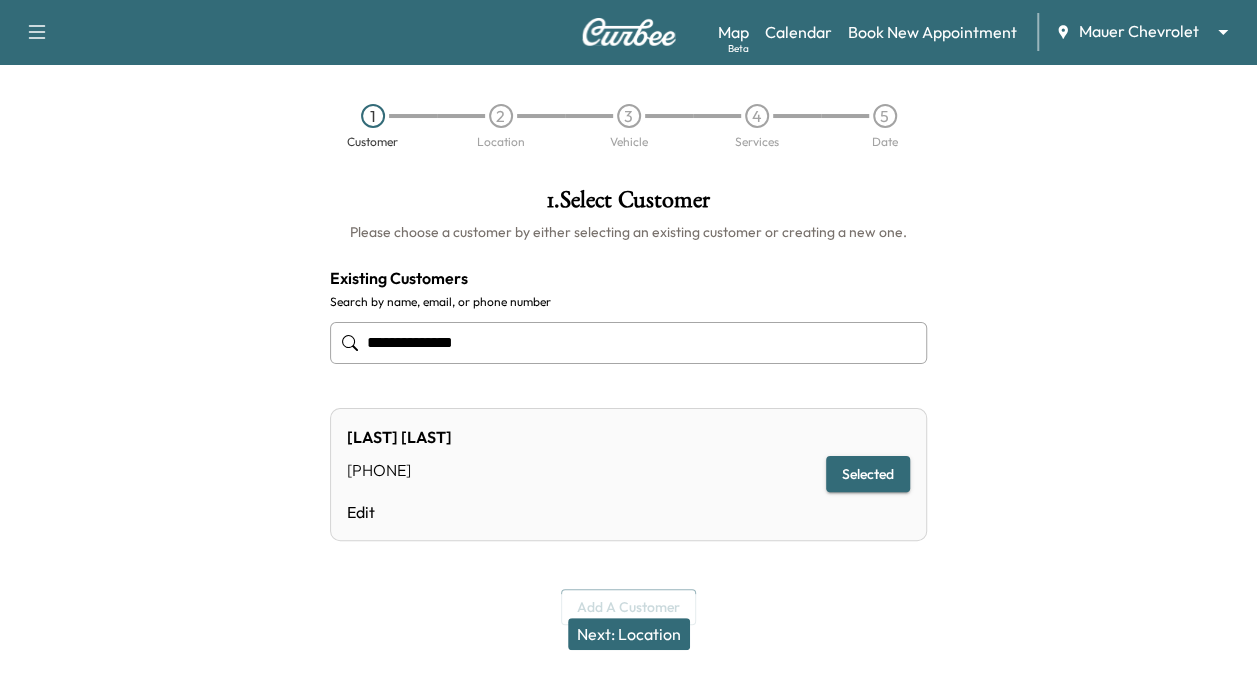 click on "Next: Location" at bounding box center [629, 634] 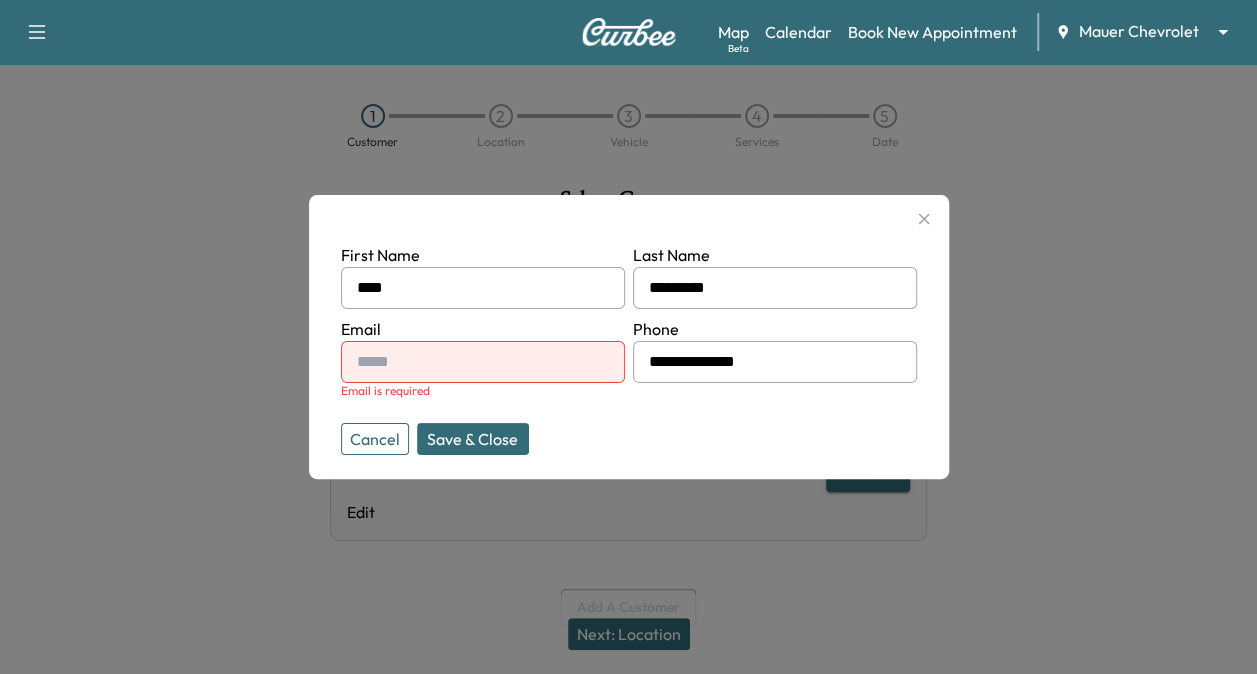 click at bounding box center [483, 362] 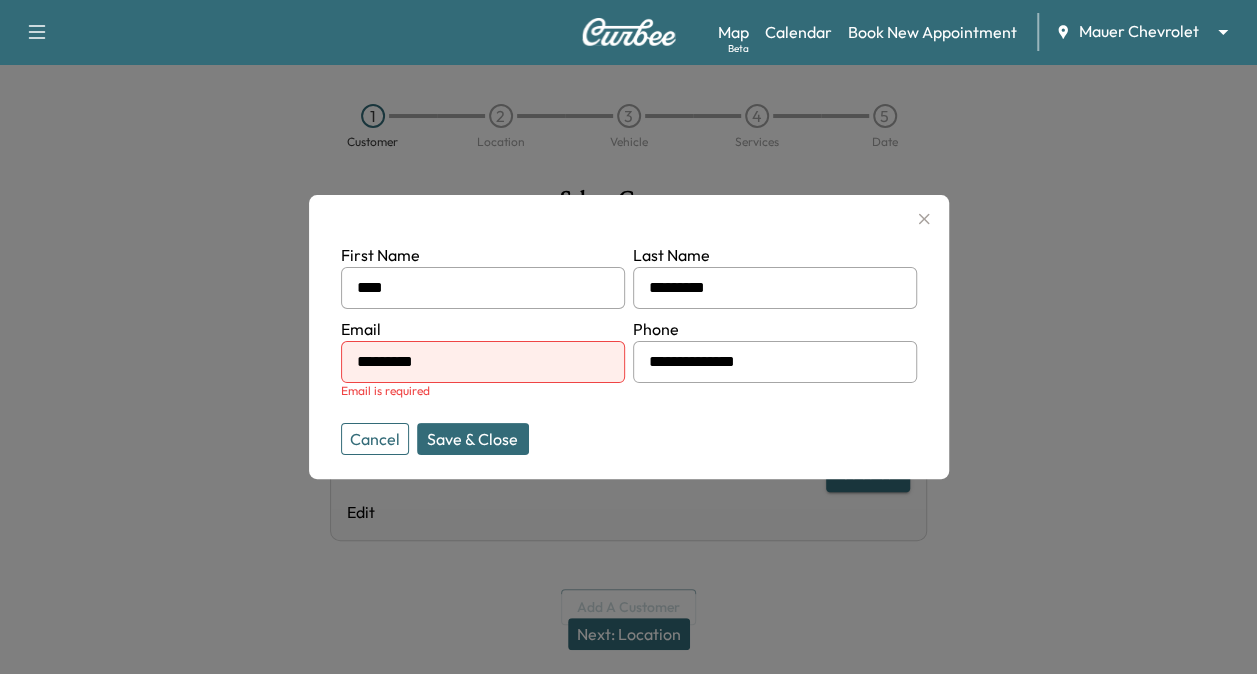 type on "*********" 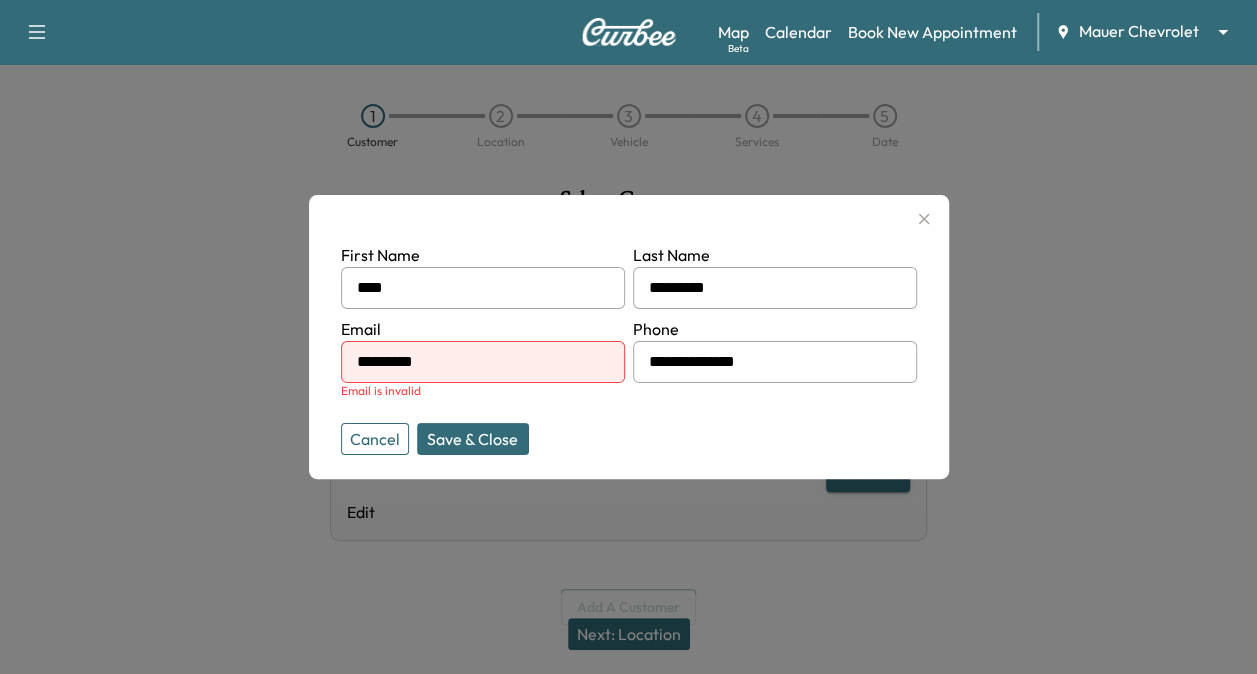 click on "Cancel" at bounding box center (375, 439) 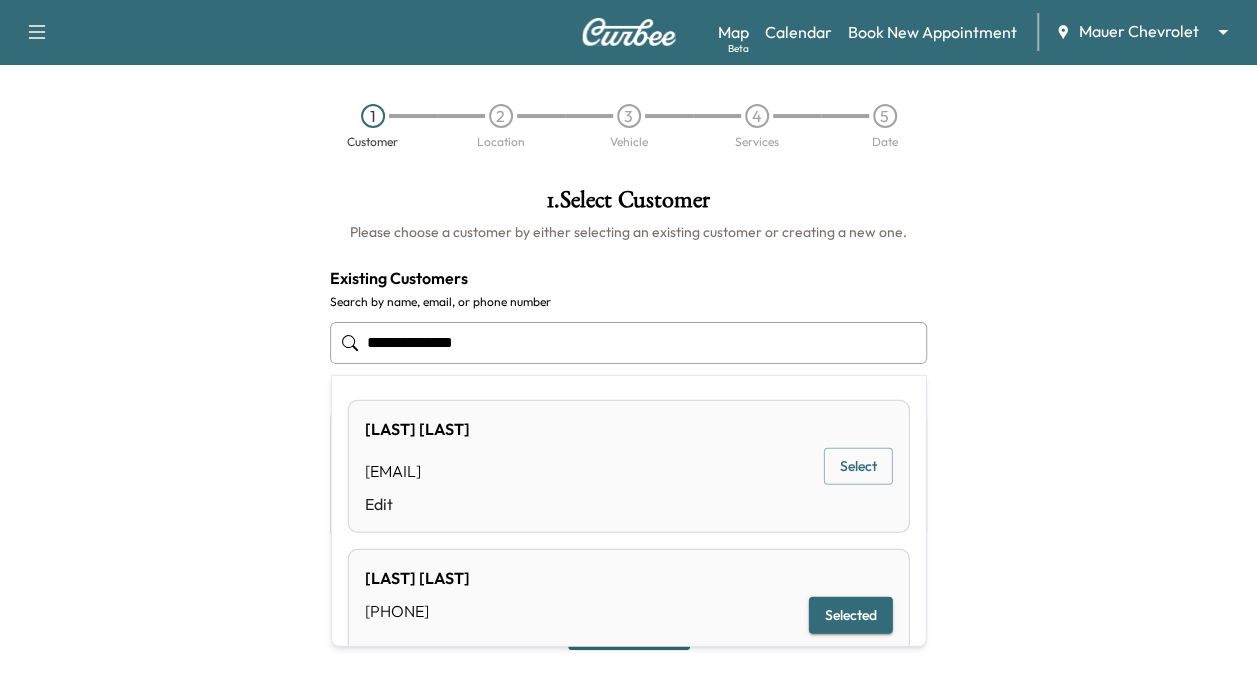 click on "**********" at bounding box center (628, 343) 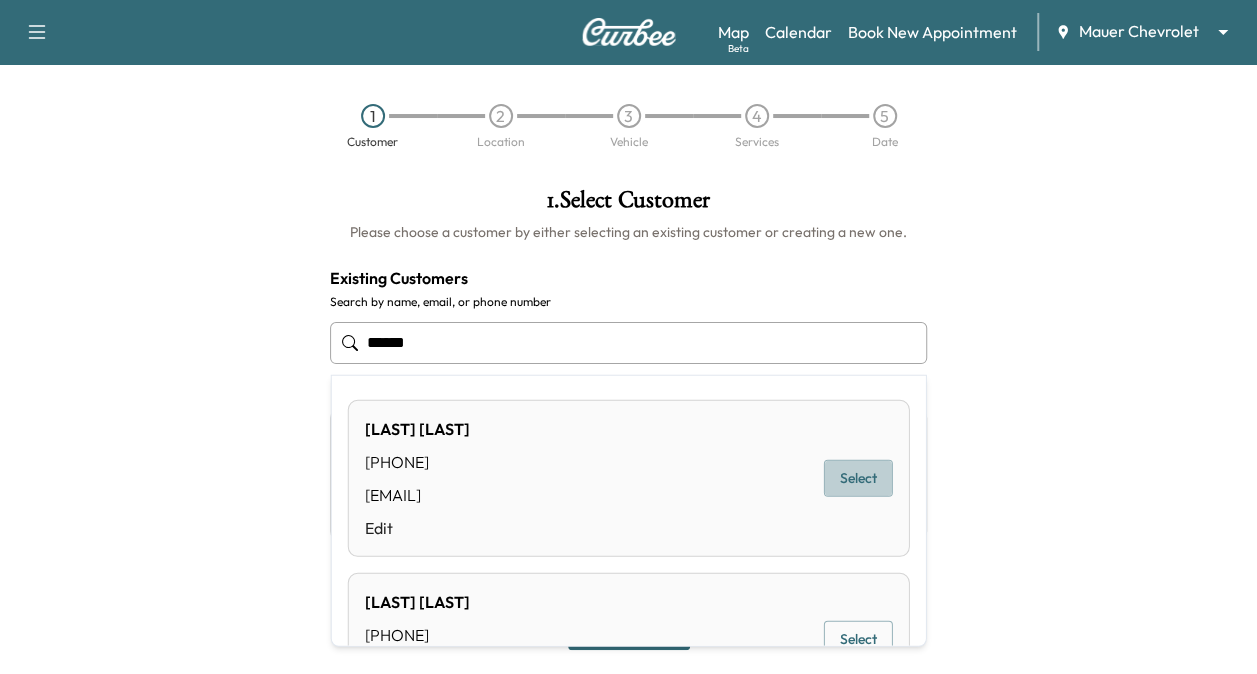 click on "Select" at bounding box center (858, 478) 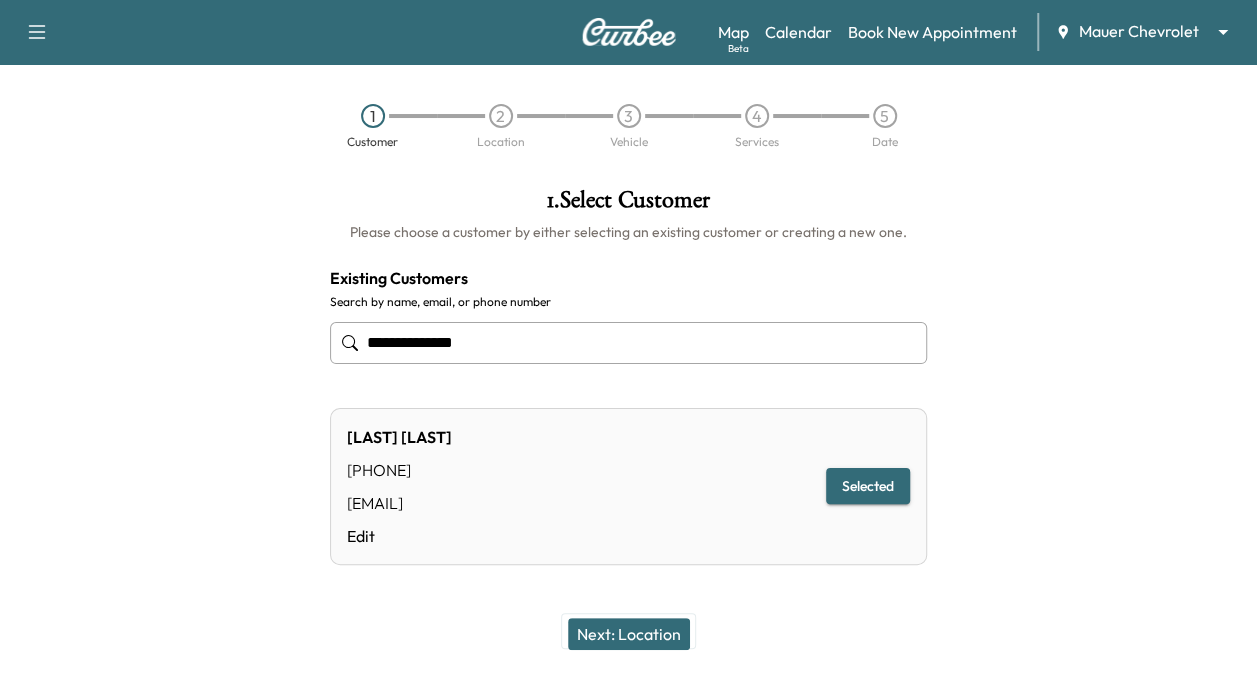 type on "**********" 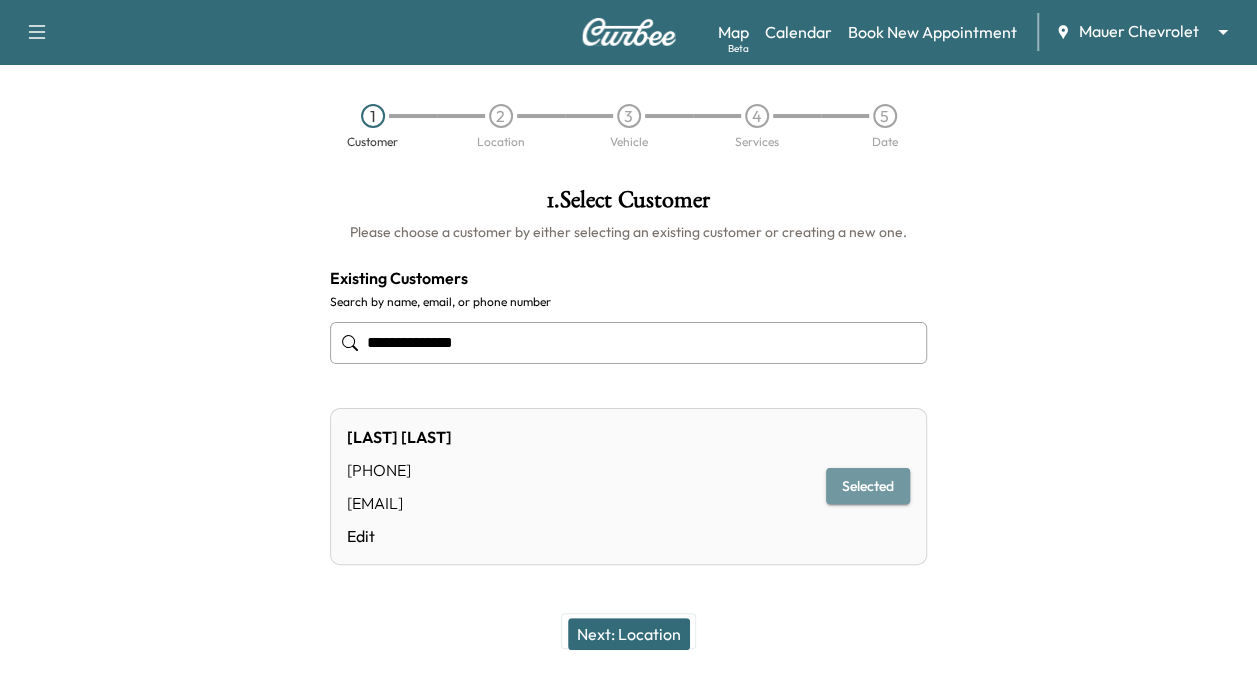 click on "Selected" at bounding box center (868, 486) 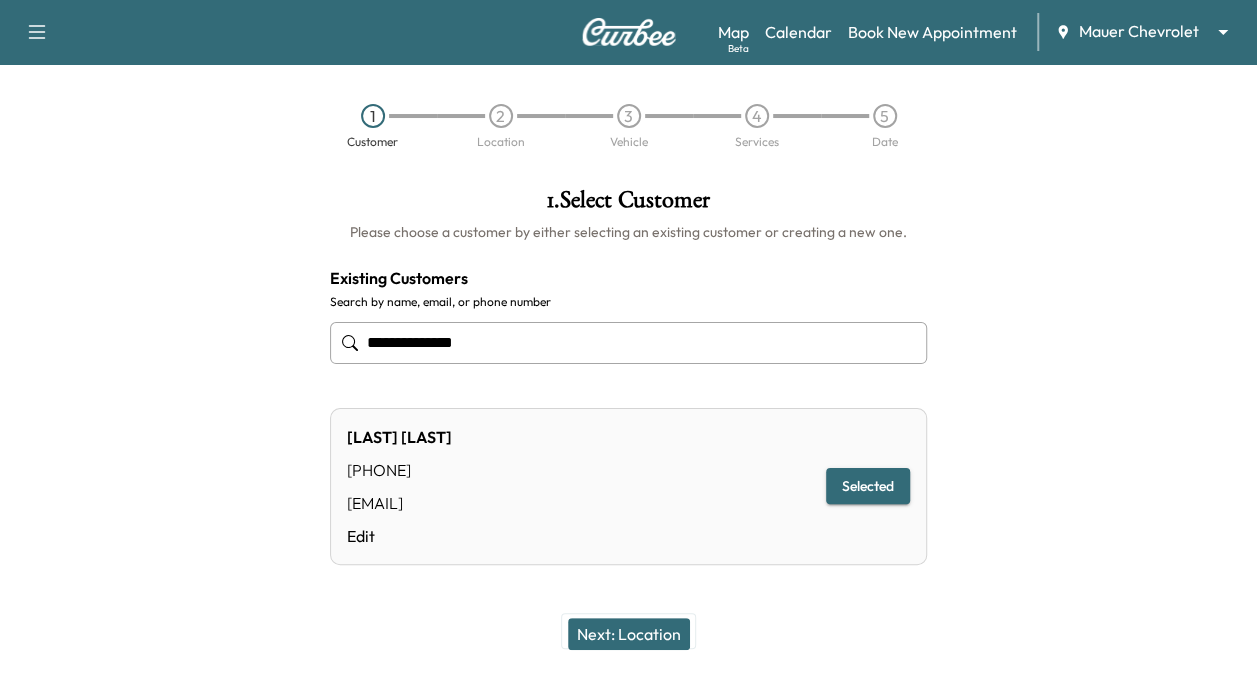 click on "Next: Location" at bounding box center [629, 634] 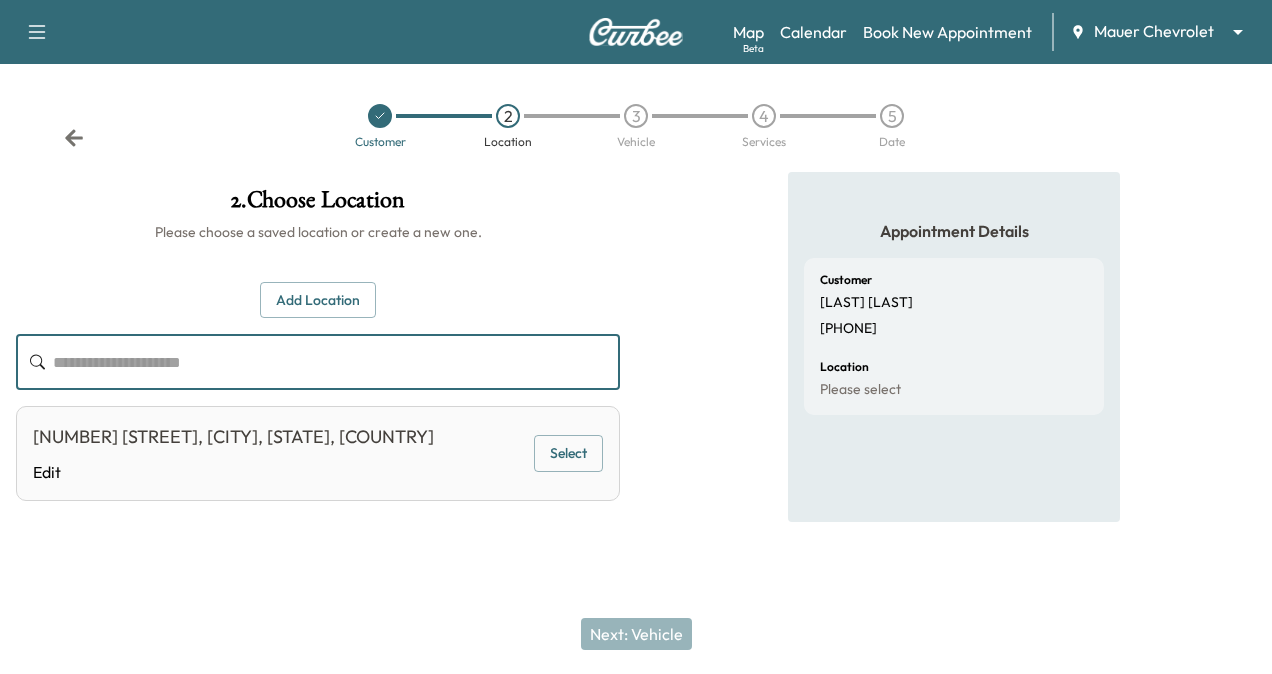 click at bounding box center [336, 362] 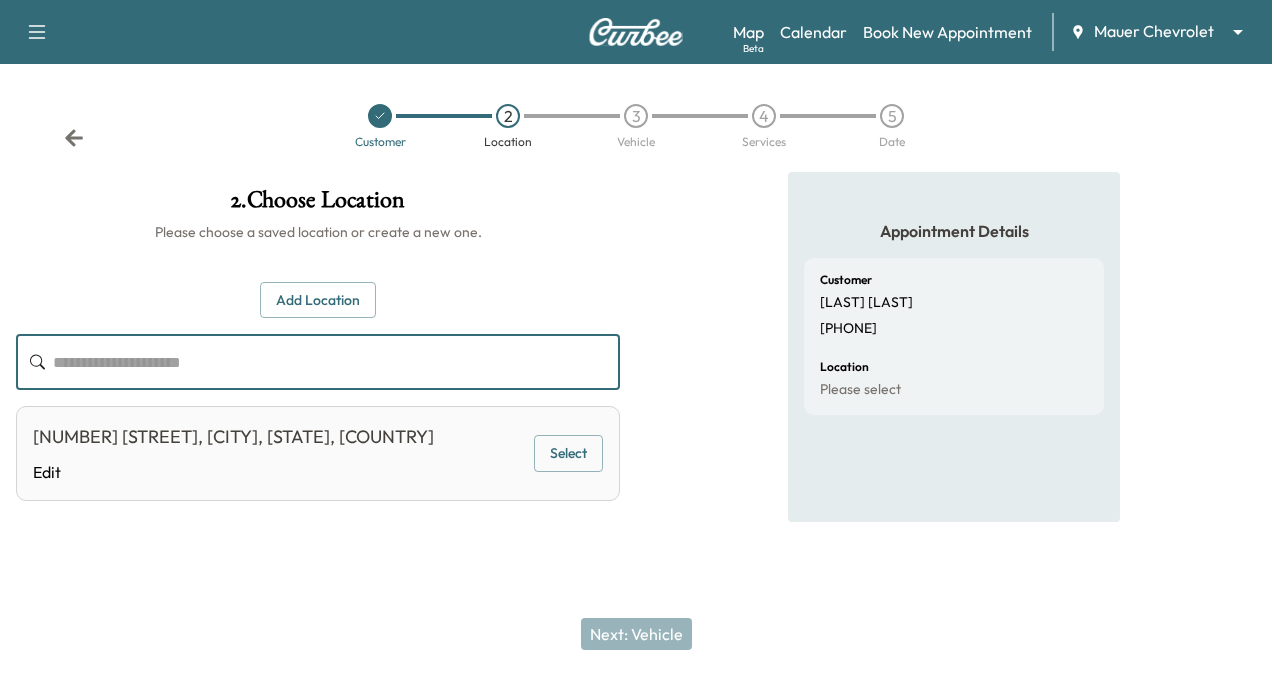 click at bounding box center [336, 362] 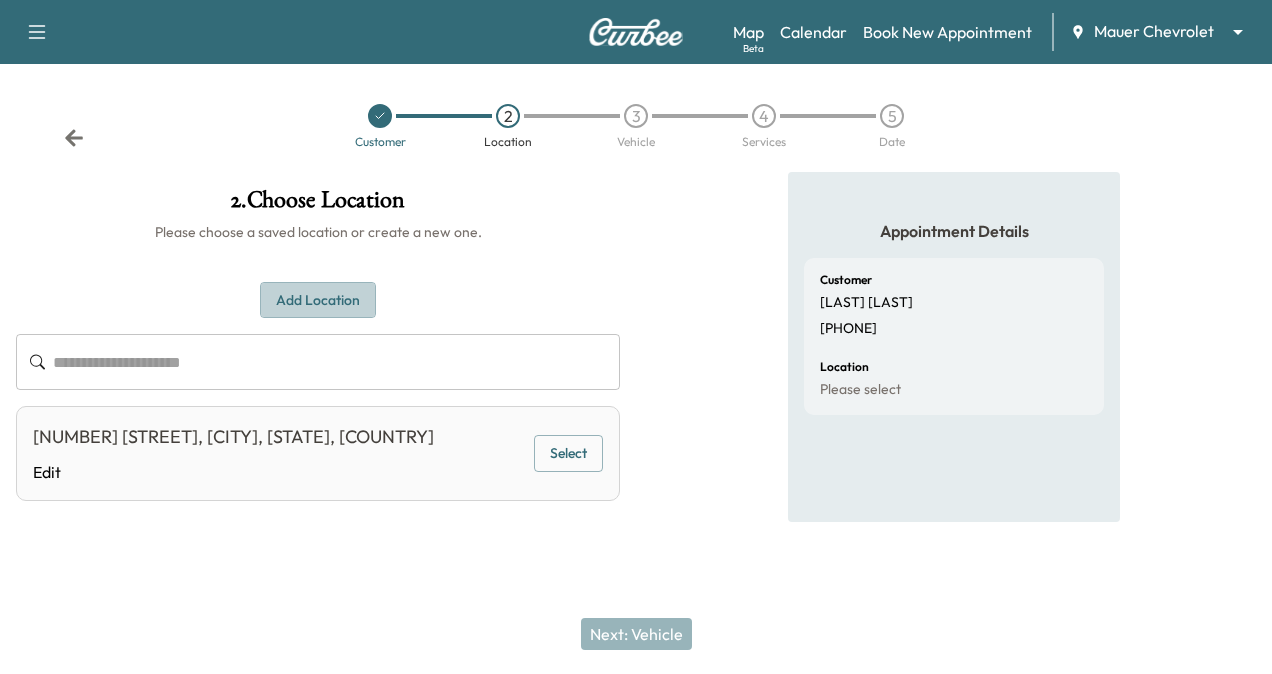 click on "Add Location" at bounding box center [318, 300] 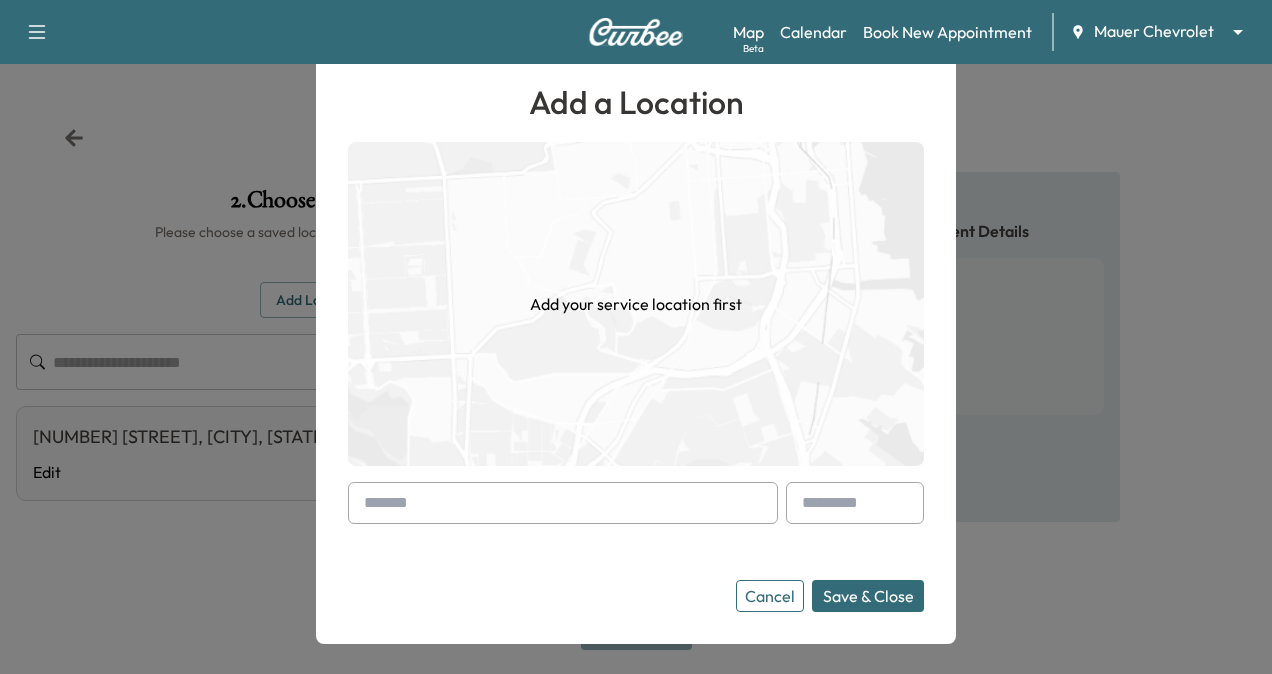 click at bounding box center (563, 503) 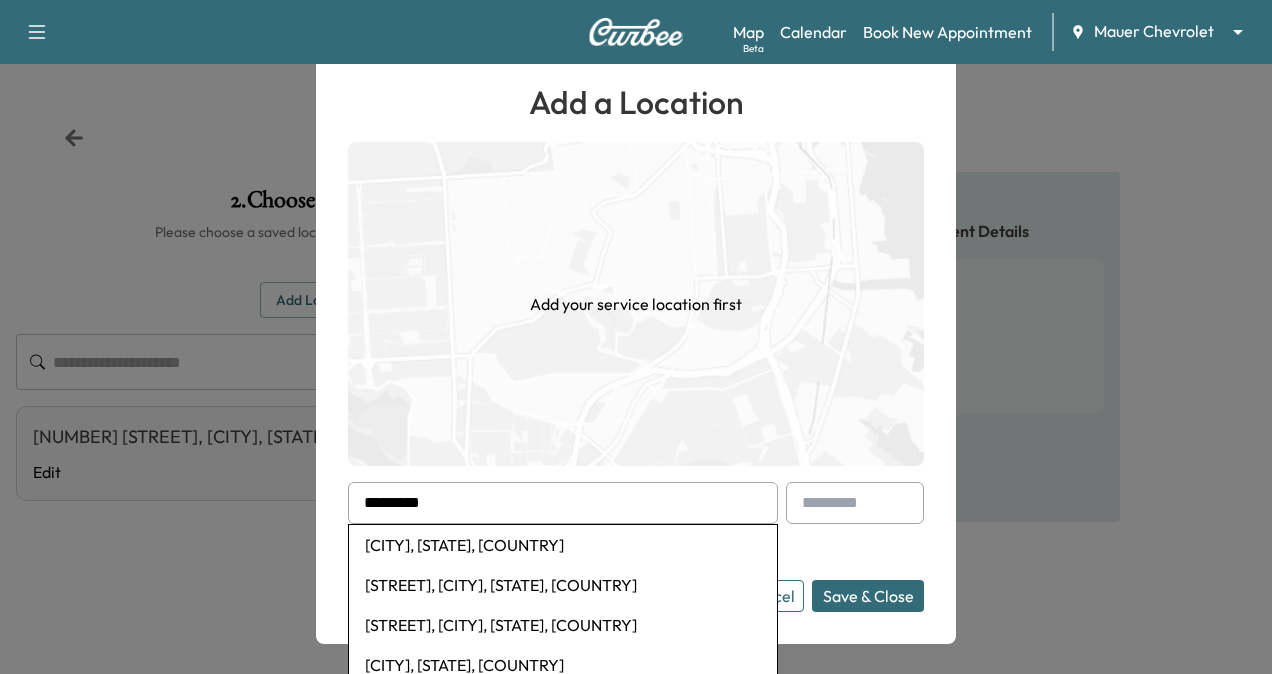 click on "[STREET], [CITY], [STATE], [COUNTRY]" at bounding box center (563, 585) 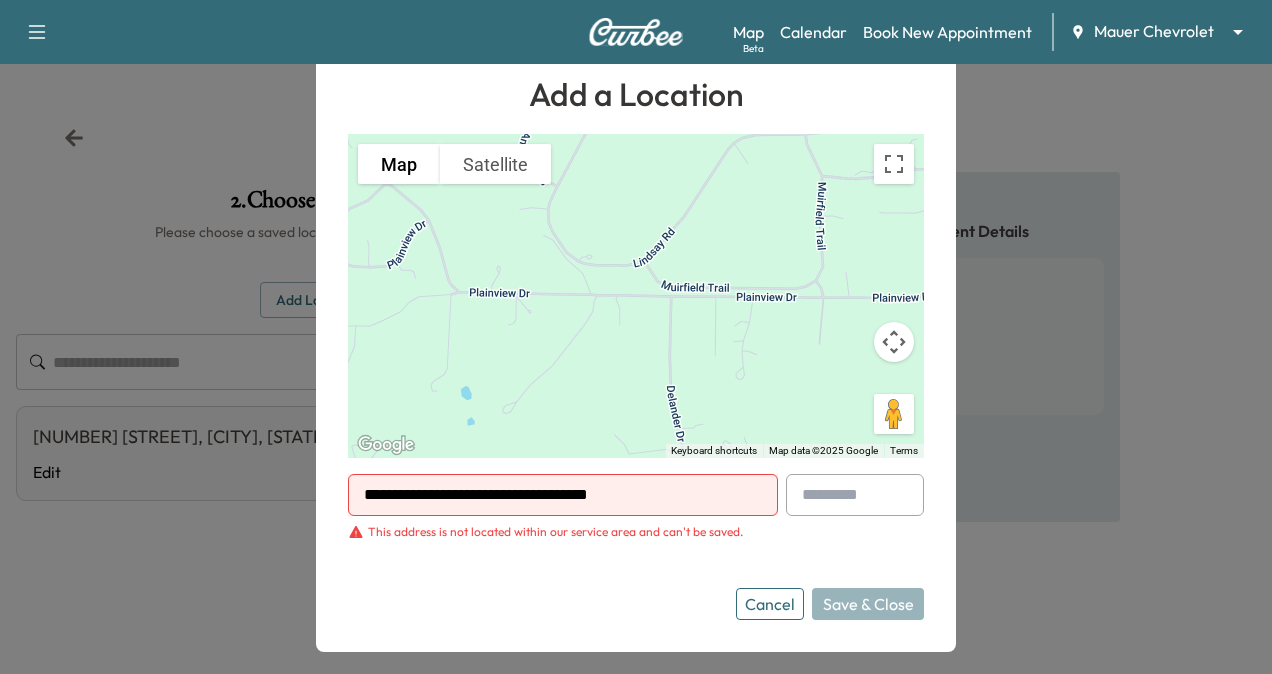 click on "Cancel" at bounding box center [770, 604] 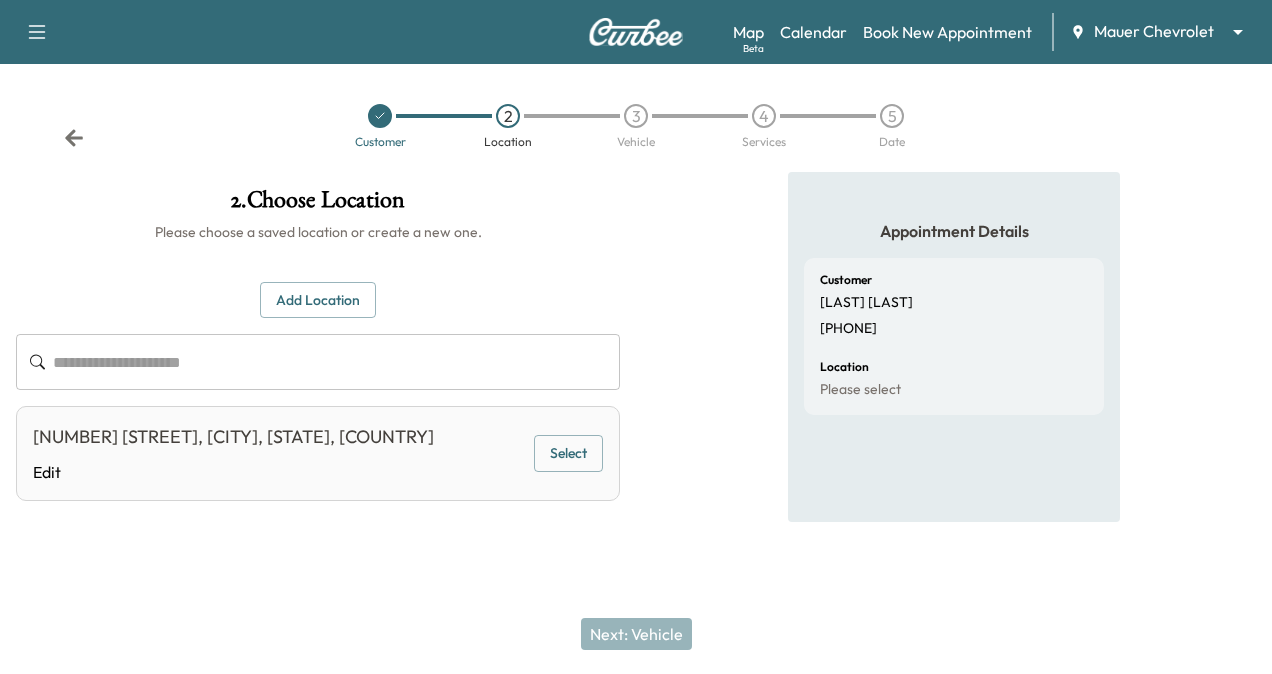 click at bounding box center [336, 362] 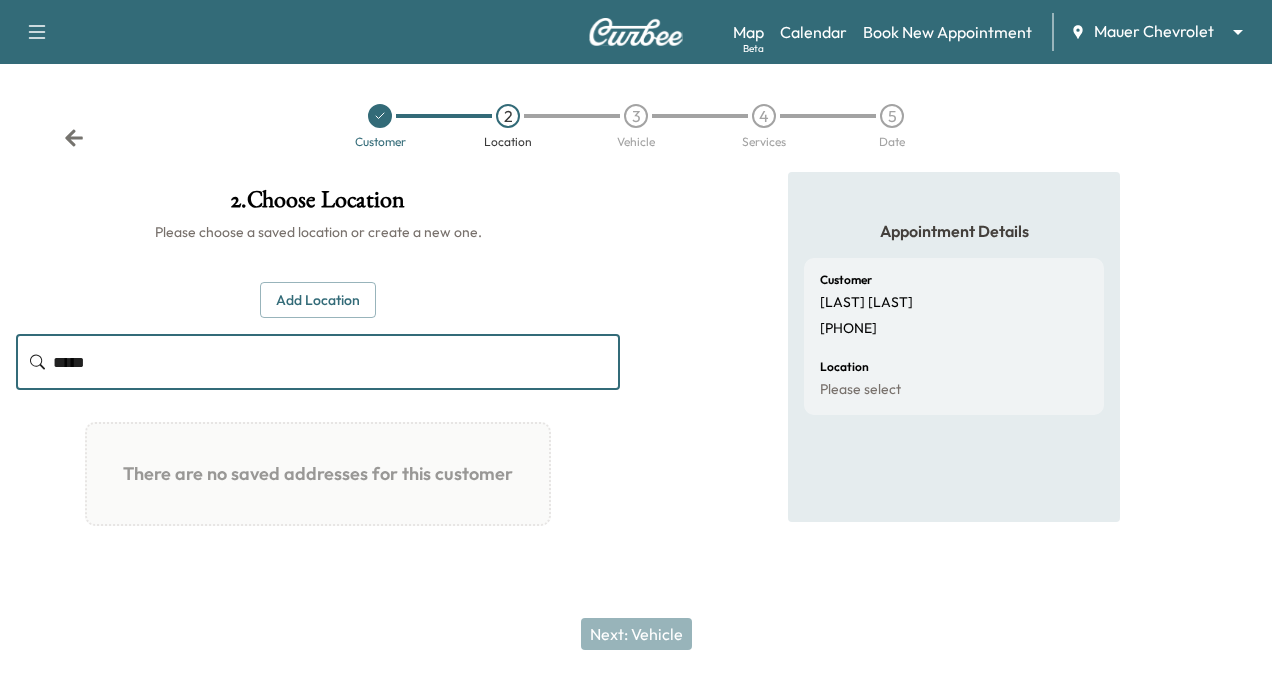 type on "*****" 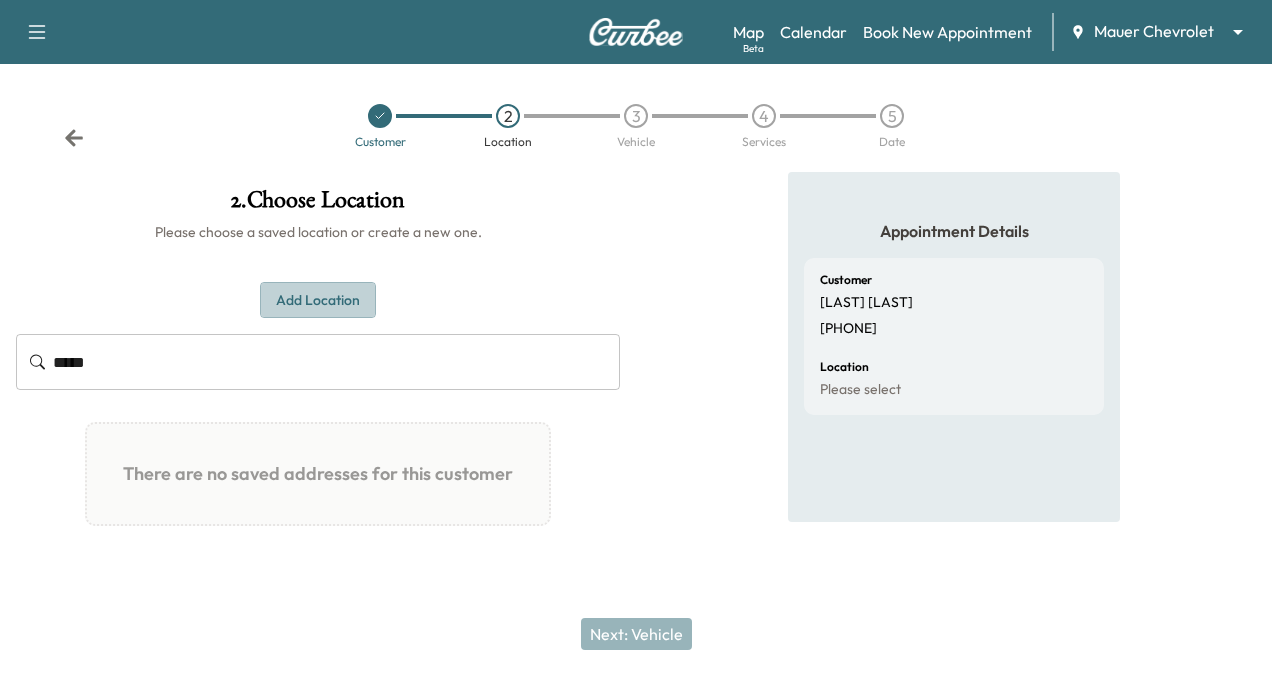 click on "Add Location" at bounding box center [318, 300] 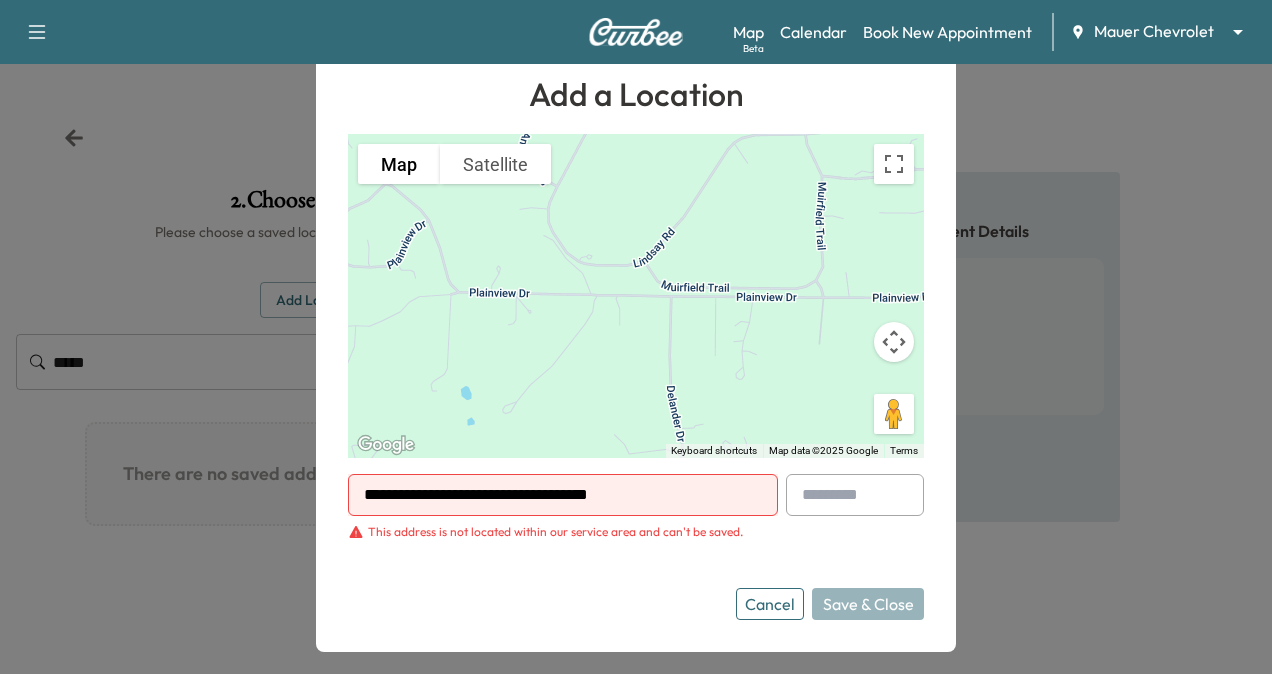 click on "**********" at bounding box center (563, 495) 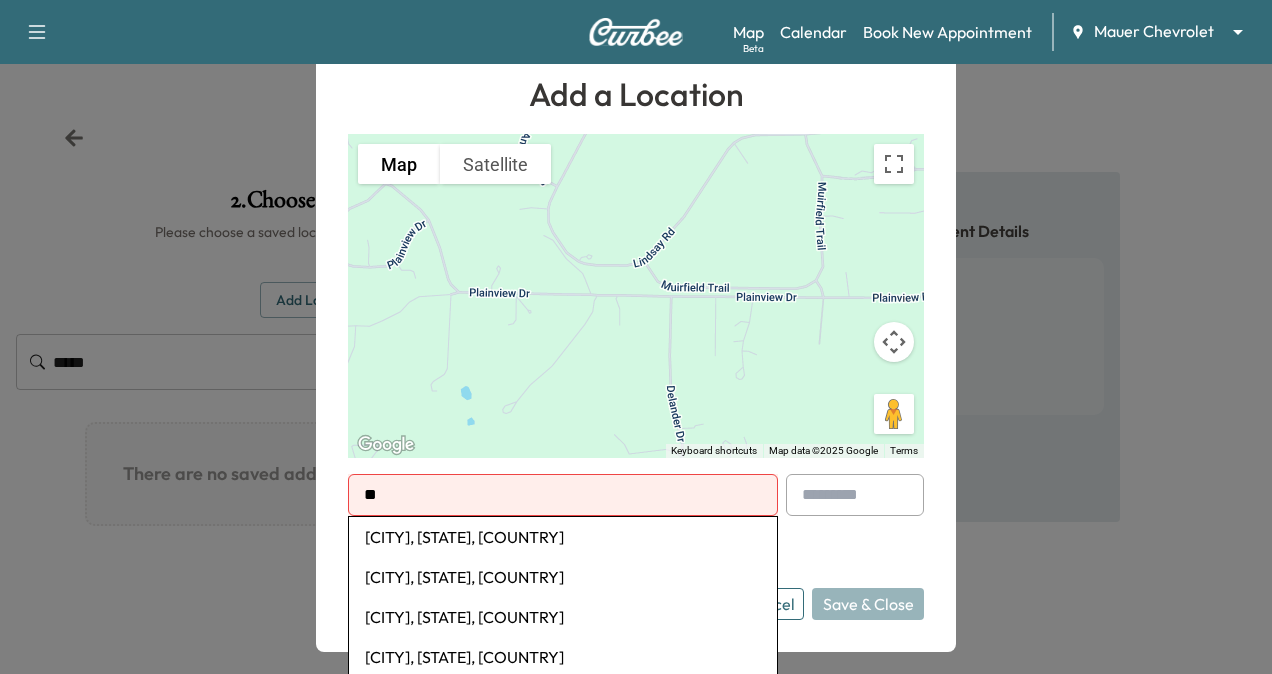 type on "*" 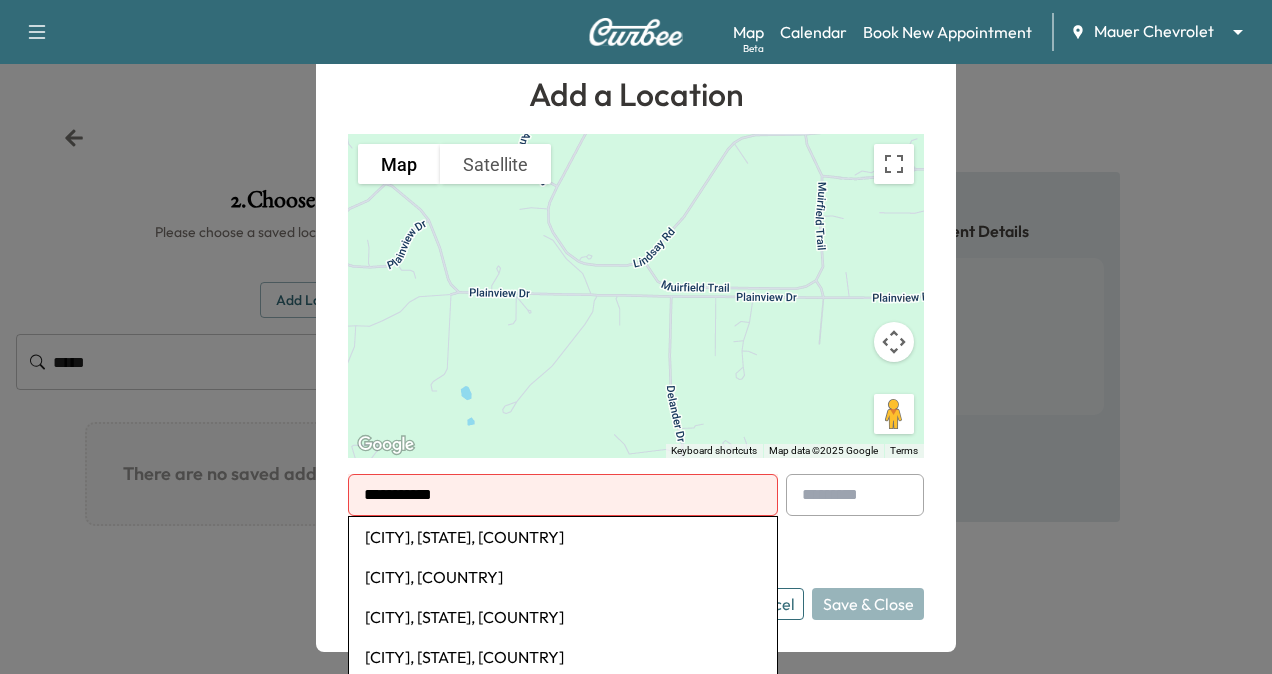 click on "[CITY], [STATE], [COUNTRY]" at bounding box center (563, 537) 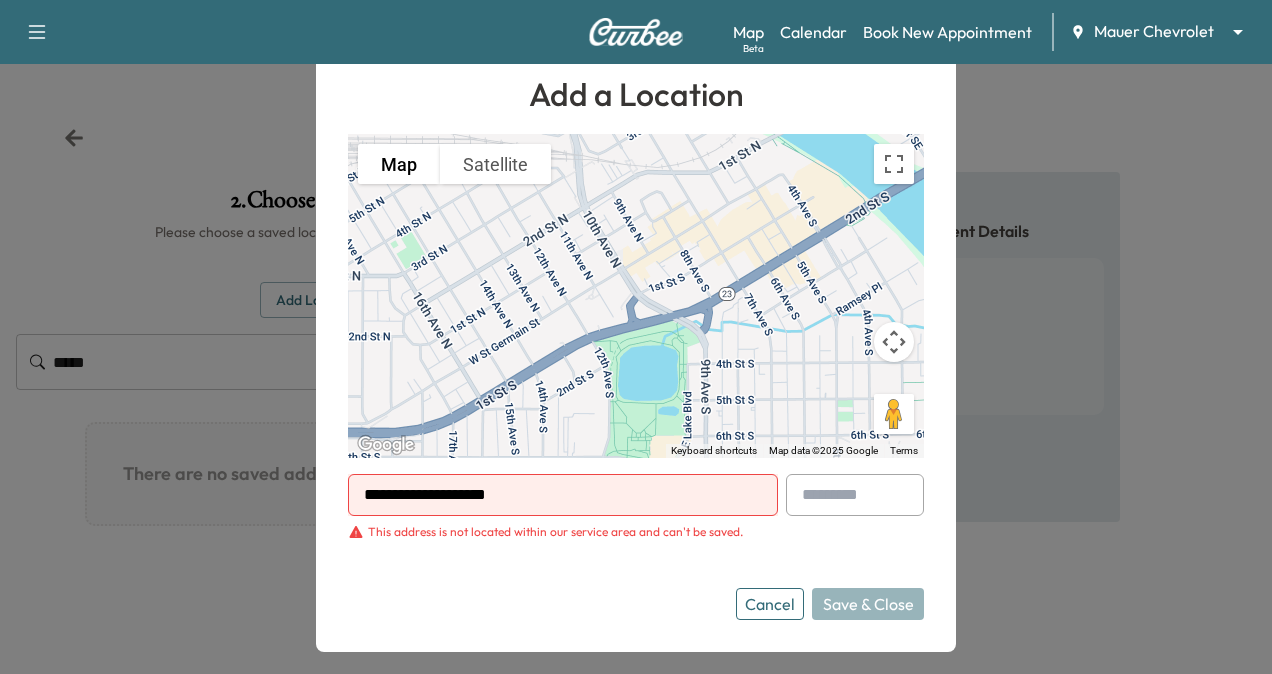click on "Cancel" at bounding box center (770, 604) 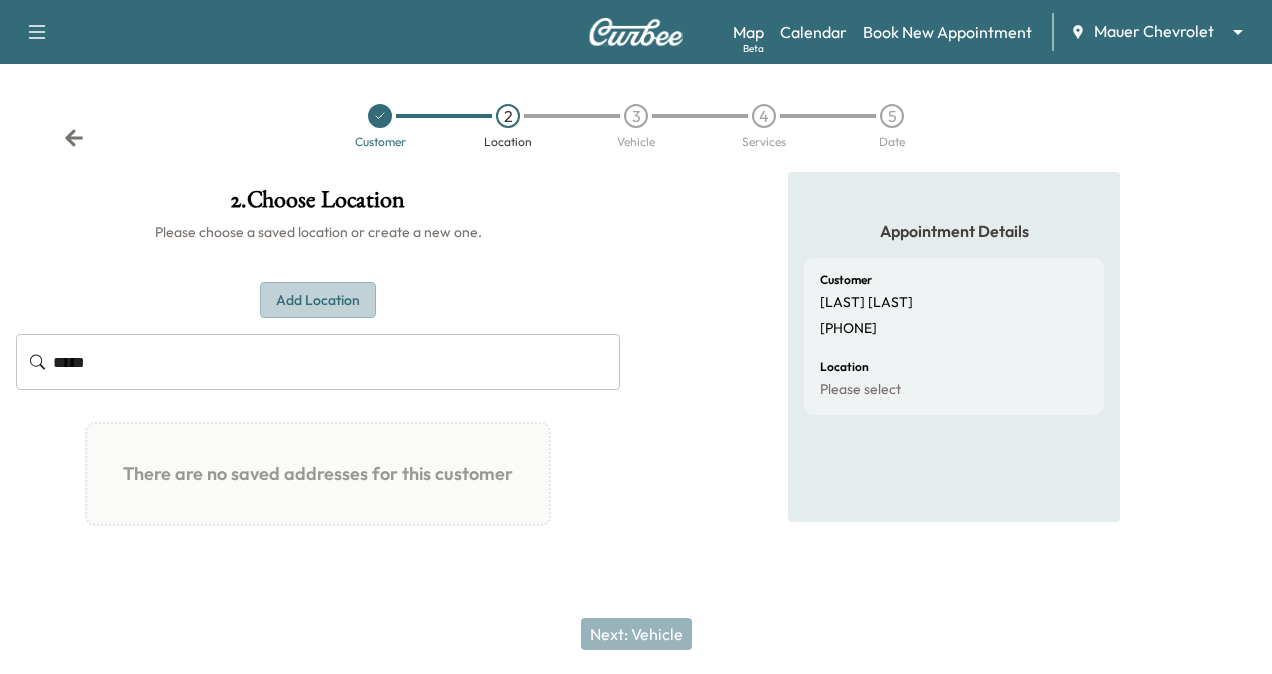 click on "Add Location" at bounding box center [318, 300] 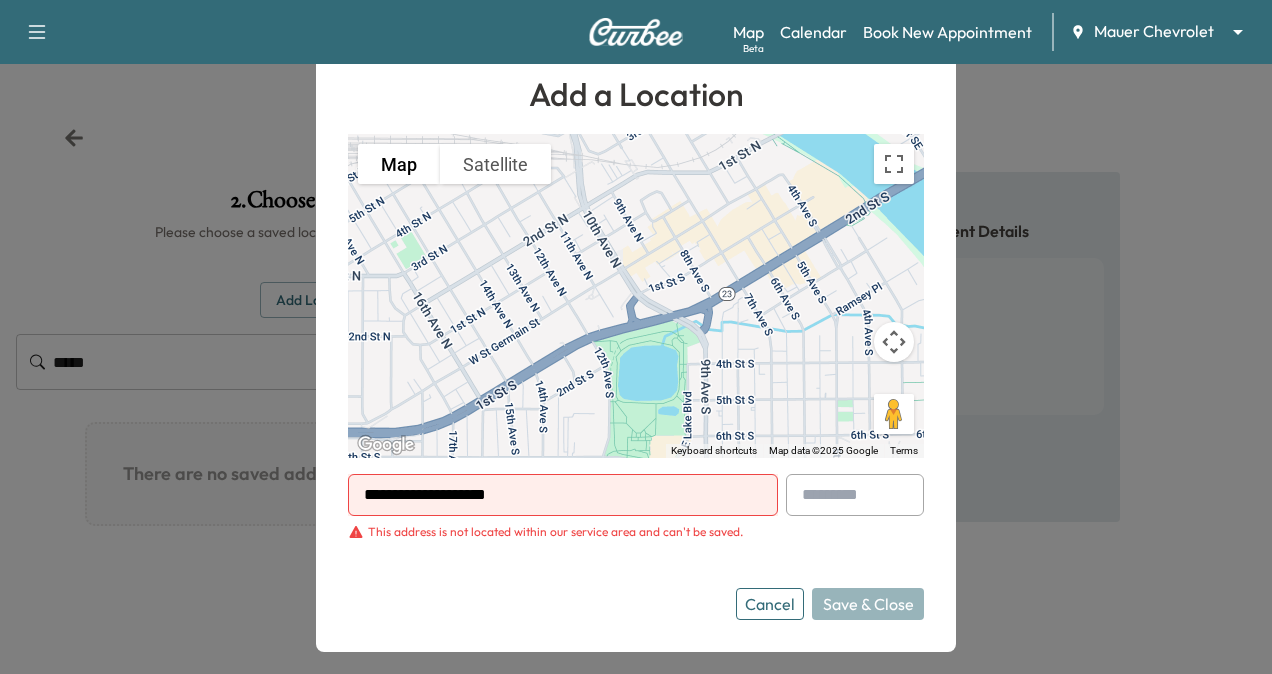 click on "**********" at bounding box center [636, 547] 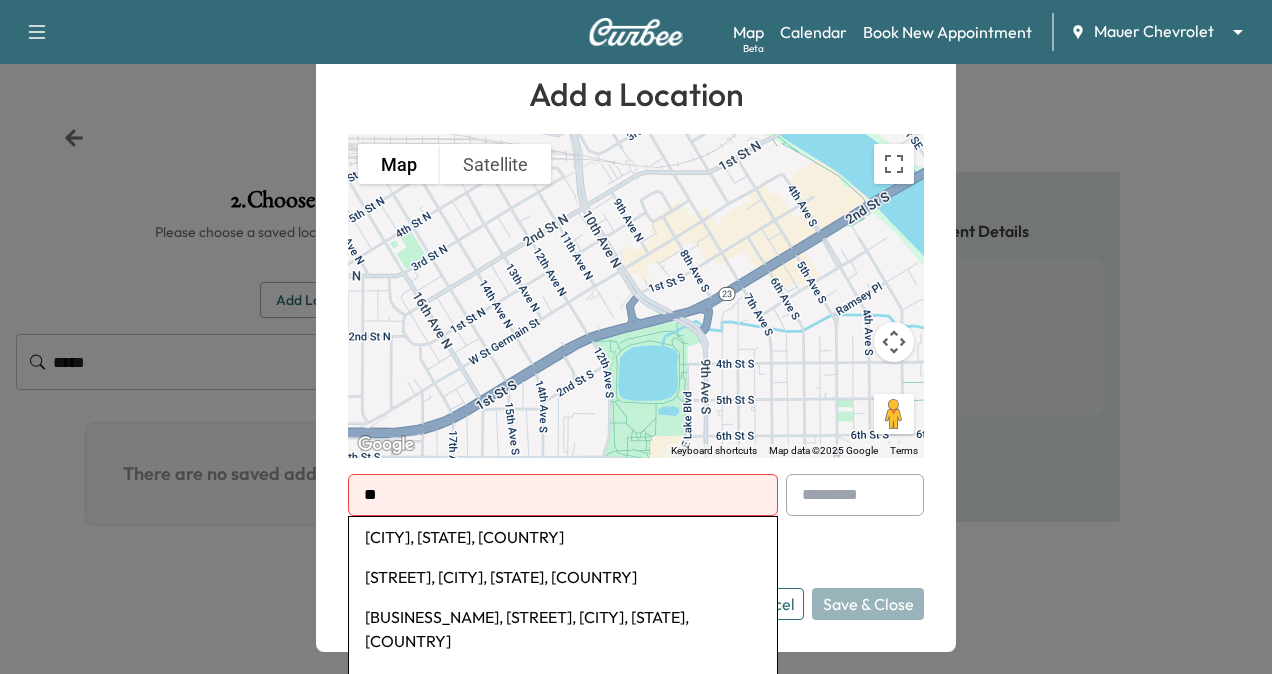 type on "*" 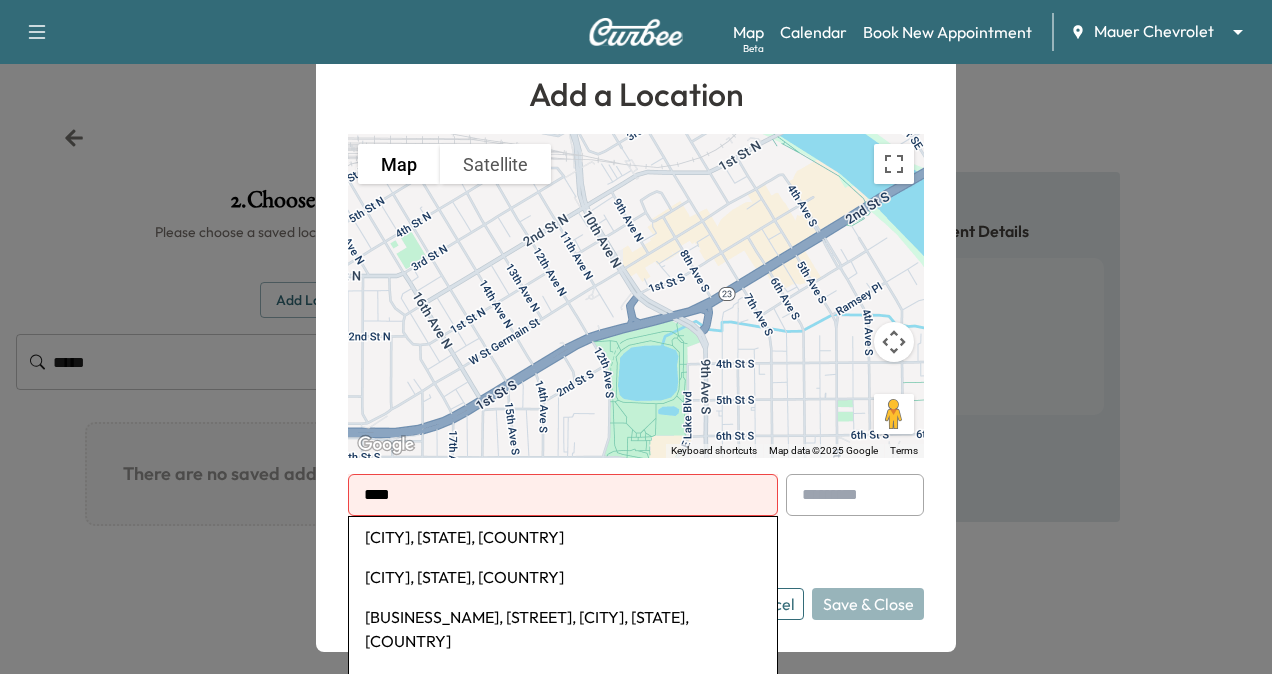 click on "[CITY], [STATE], [COUNTRY]" at bounding box center (563, 537) 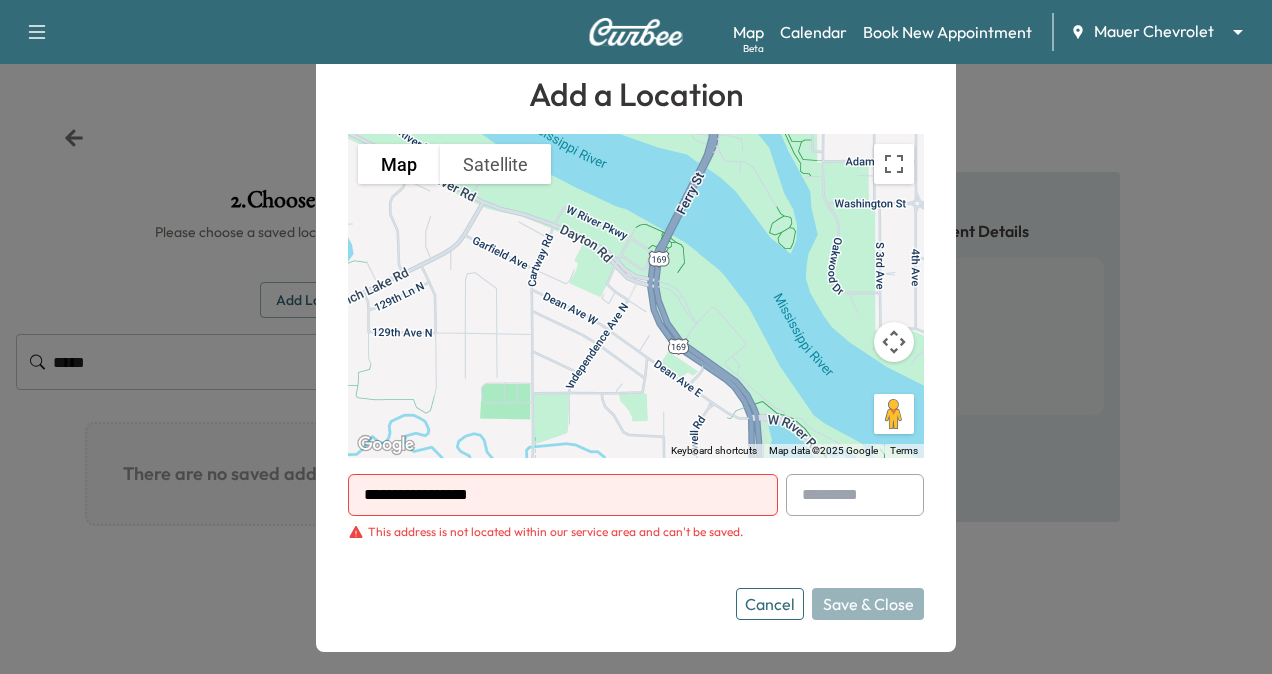 click at bounding box center [636, 337] 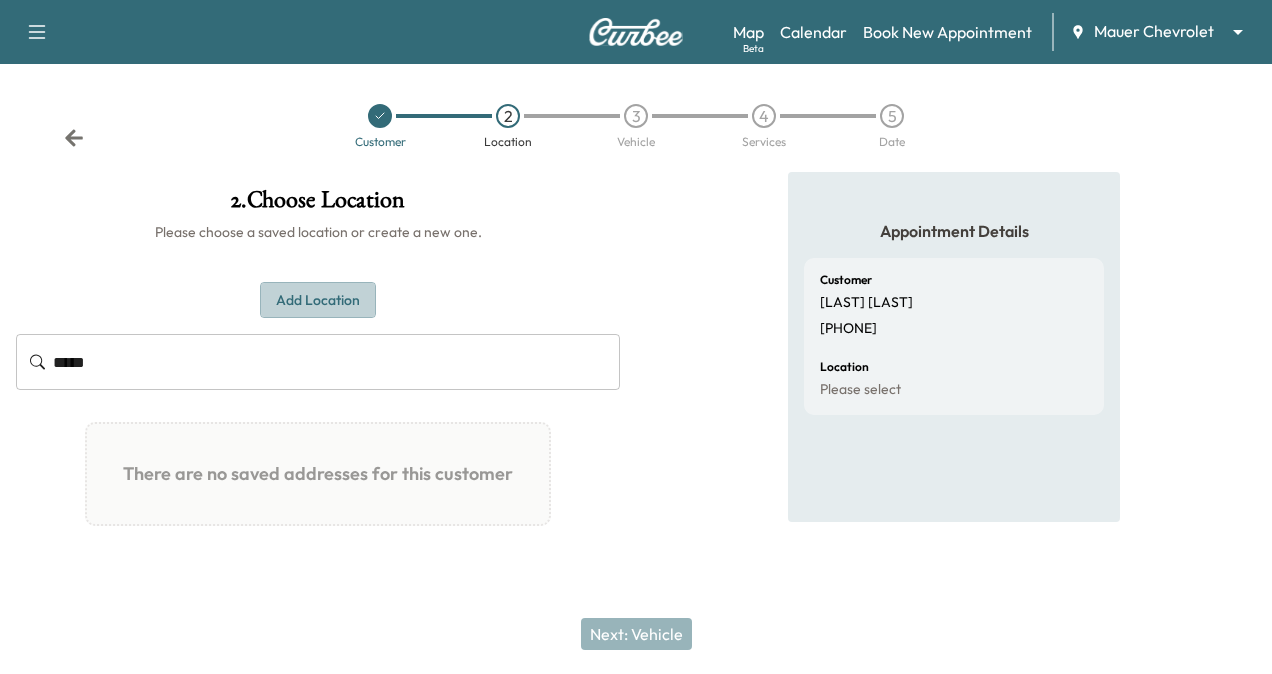 click on "Add Location" at bounding box center (318, 300) 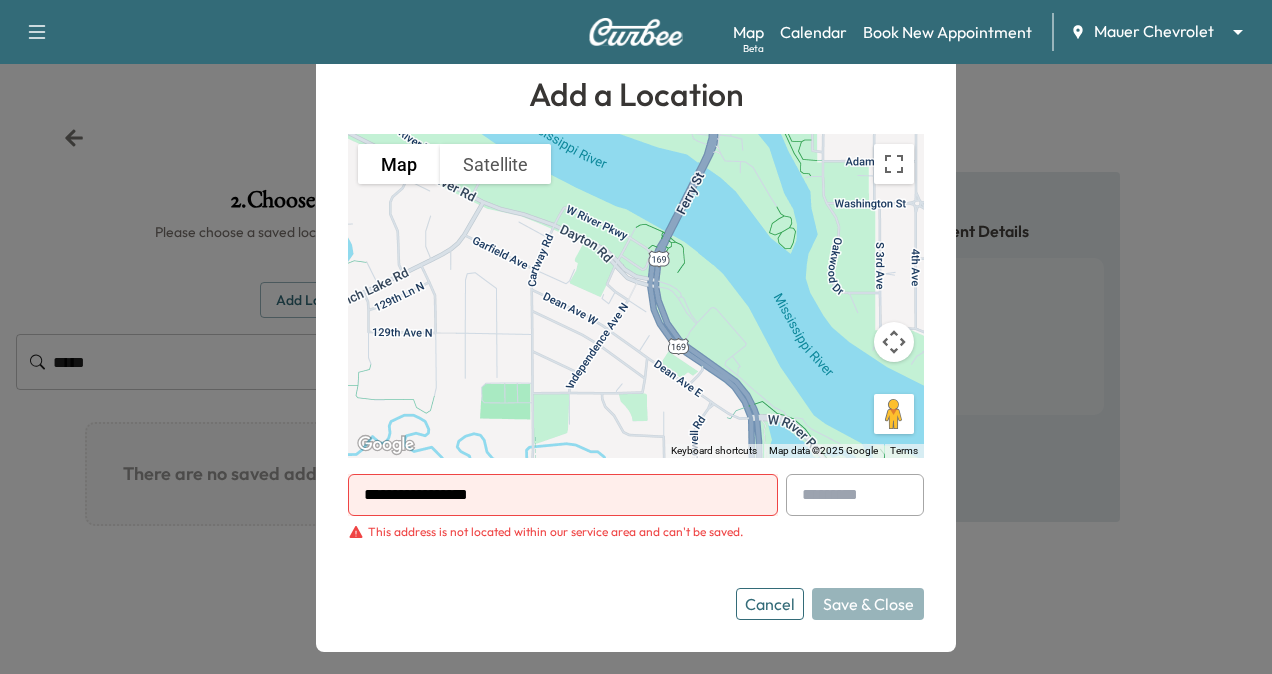 click on "**********" at bounding box center (563, 495) 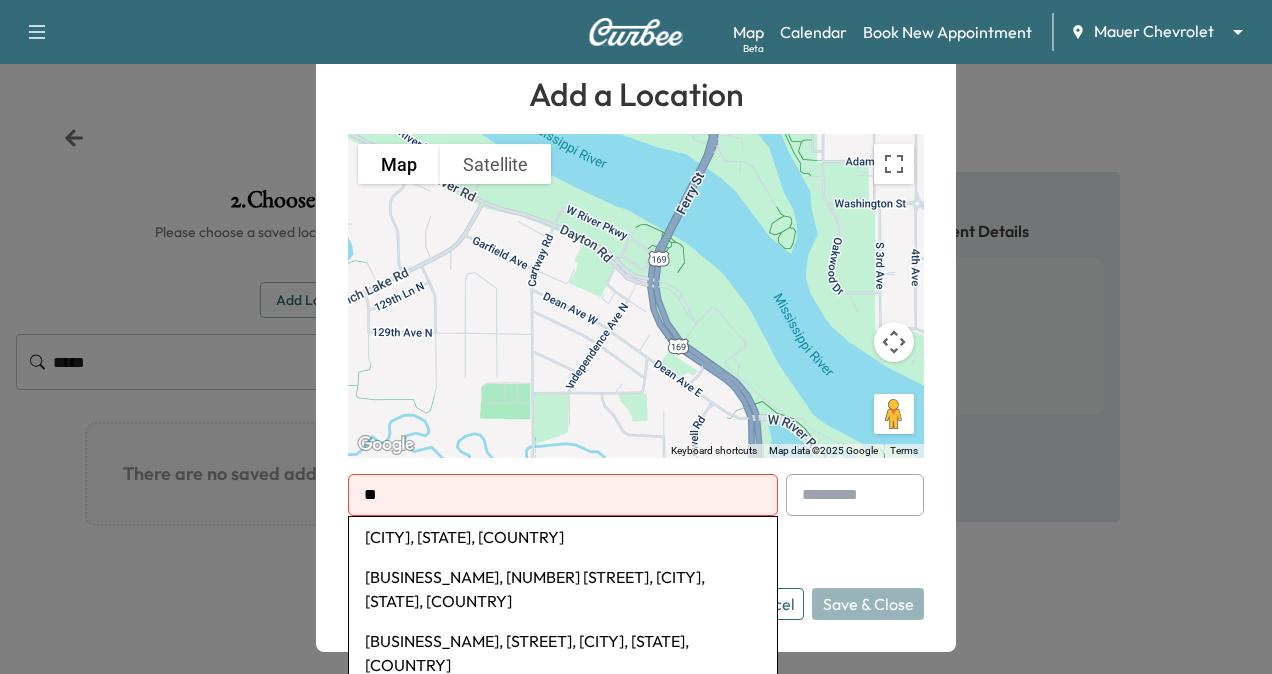 type on "*" 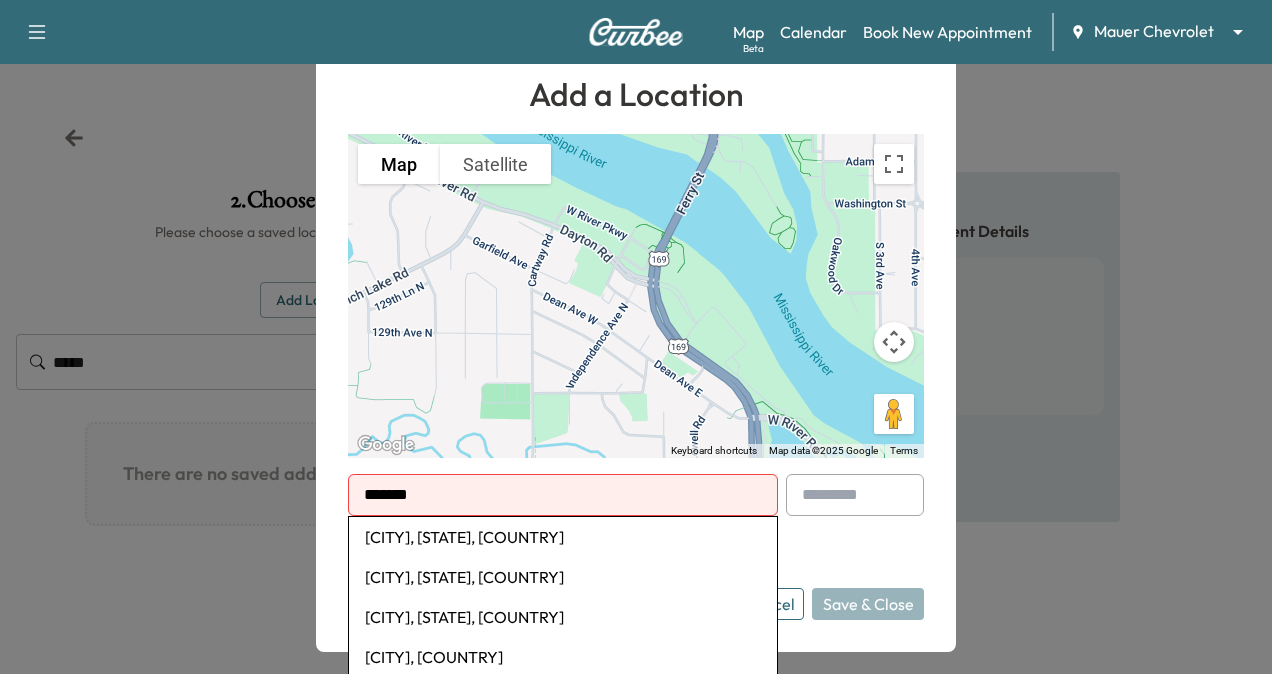 click on "[CITY], [STATE], [COUNTRY]" at bounding box center [563, 537] 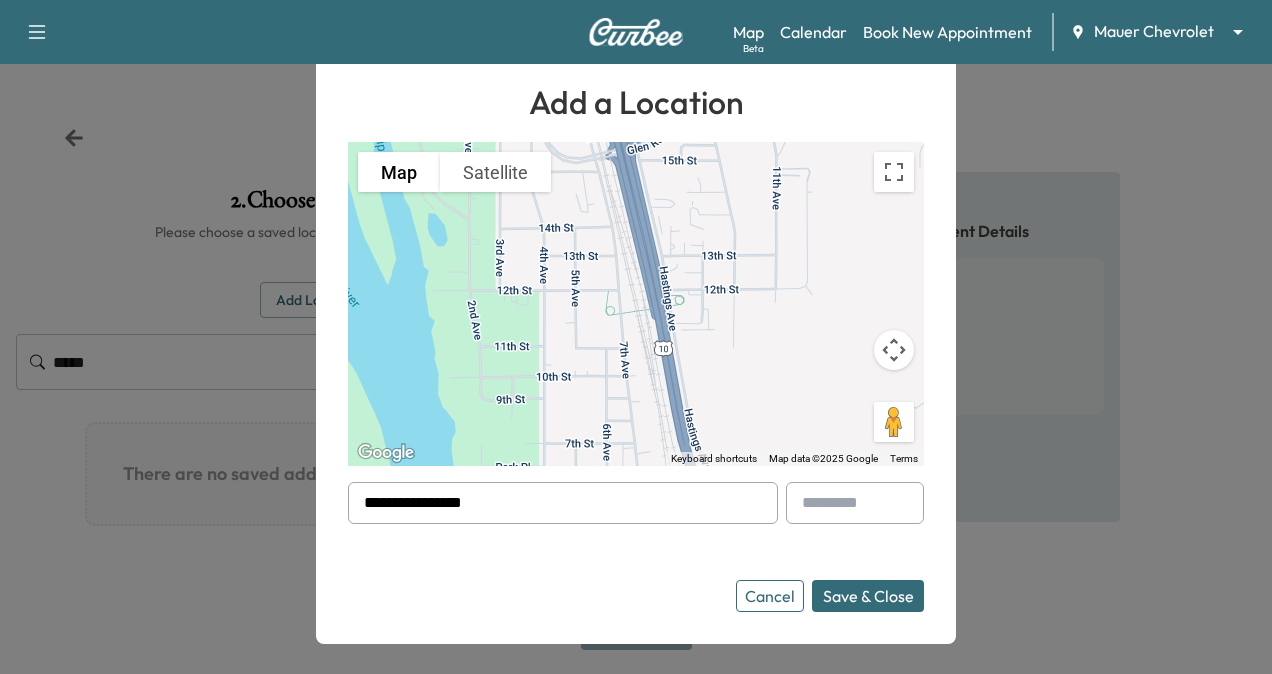 click on "**********" at bounding box center [636, 547] 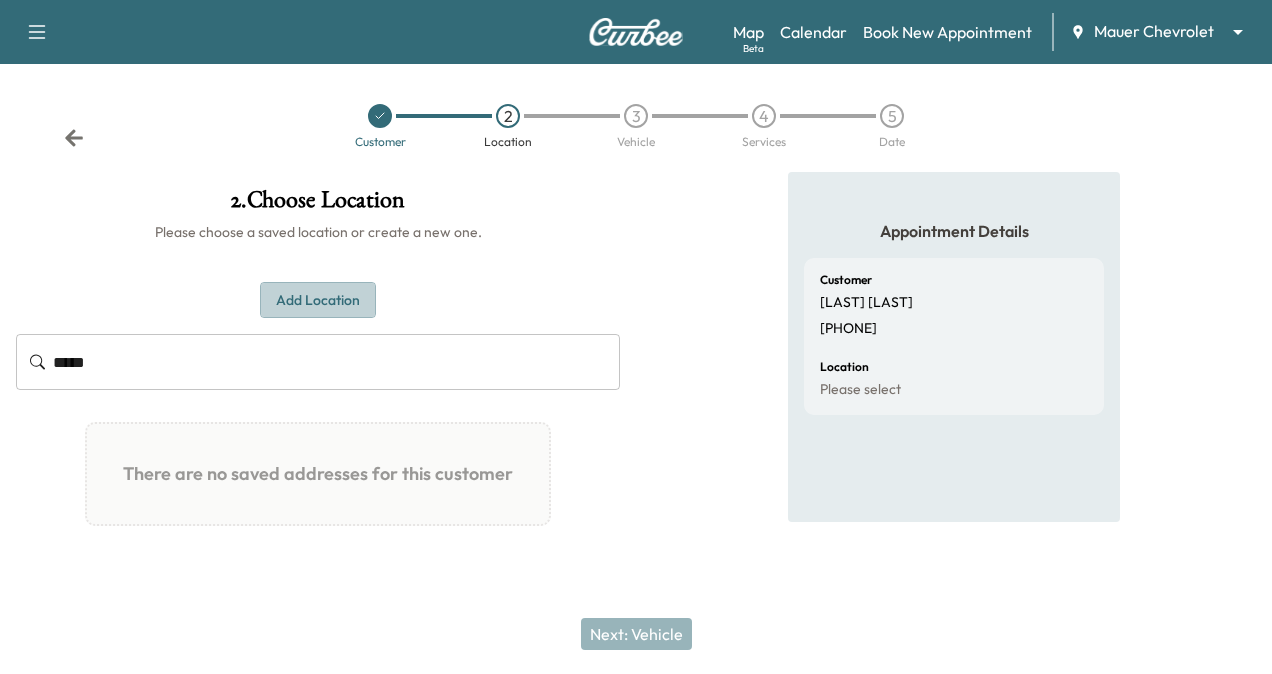 click on "Add Location" at bounding box center (318, 300) 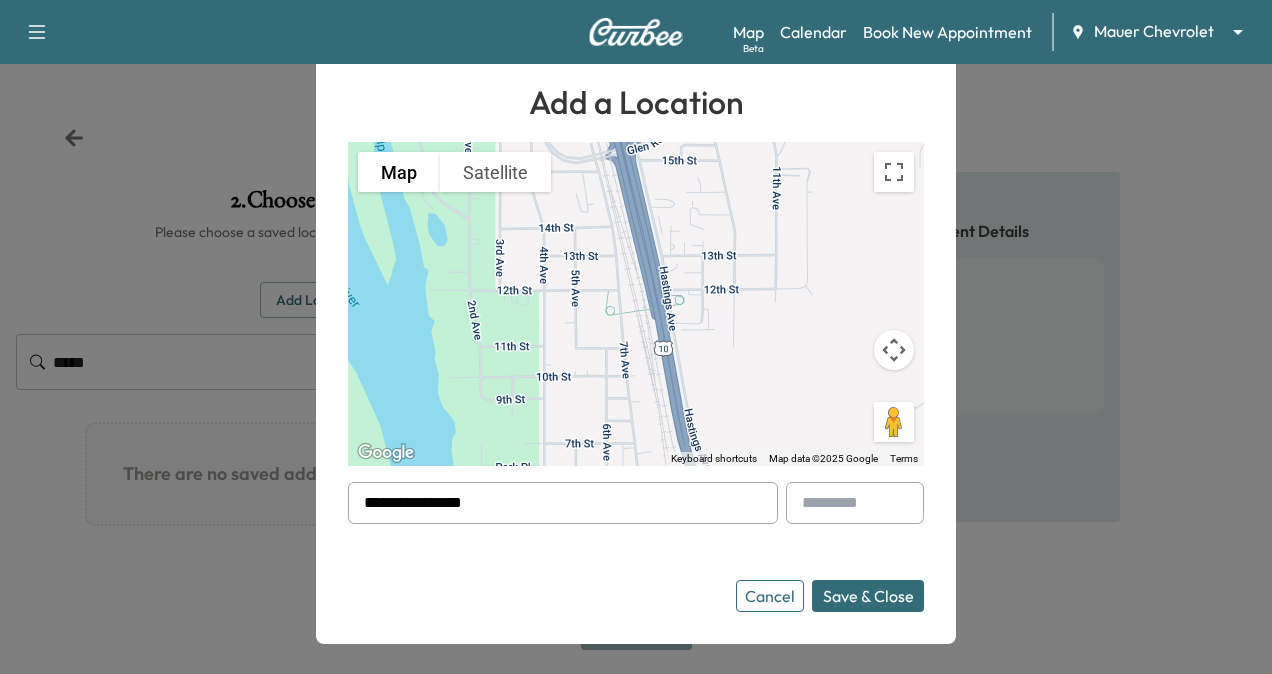 click on "**********" at bounding box center (563, 503) 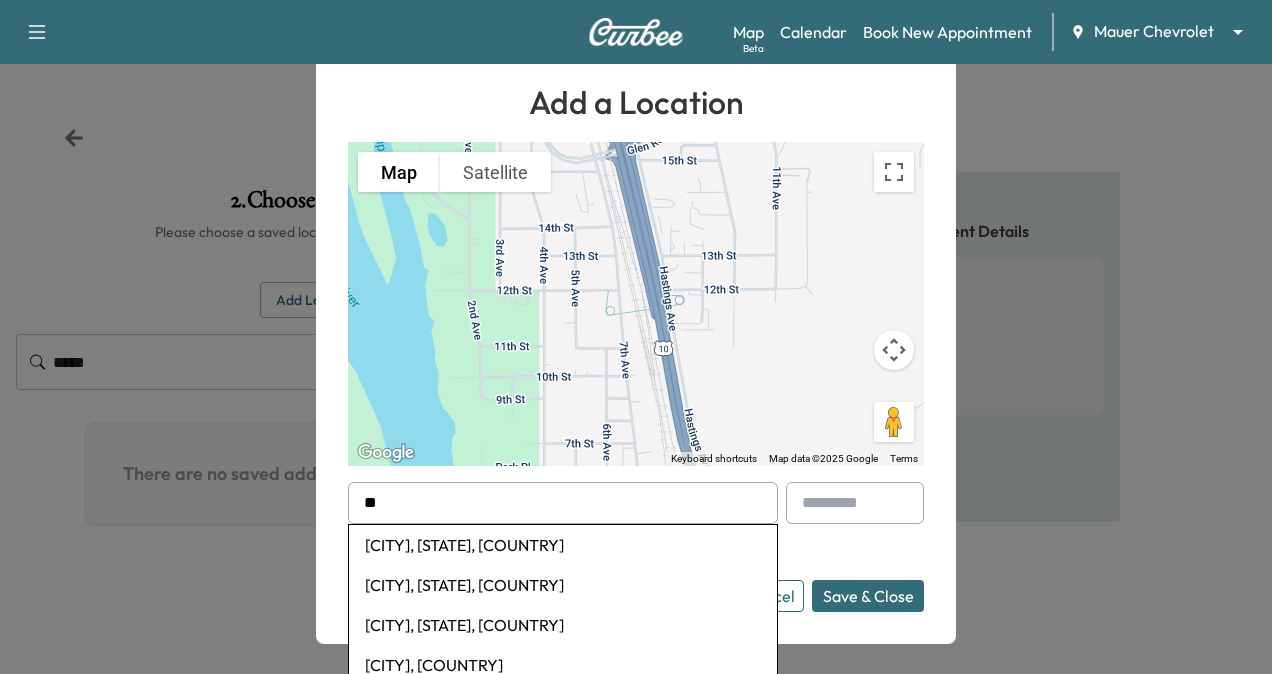 type on "*" 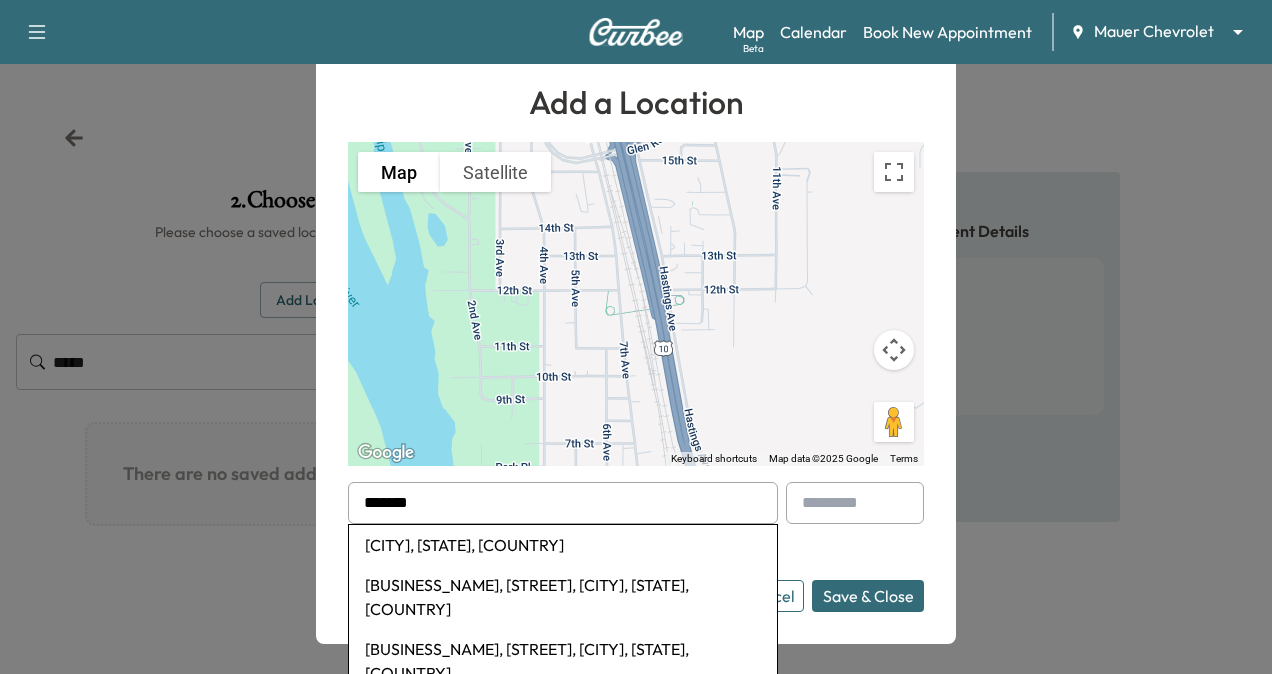 click on "[CITY], [STATE], [COUNTRY]" at bounding box center (563, 545) 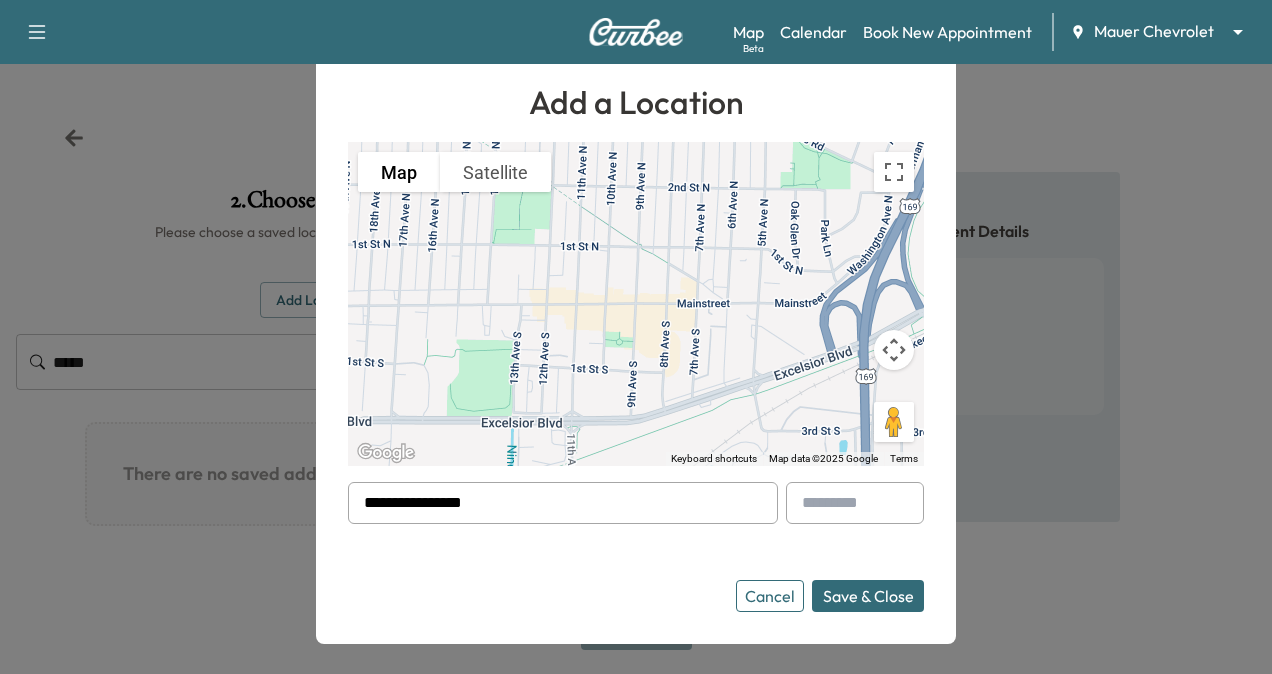 click on "Save & Close" at bounding box center (868, 596) 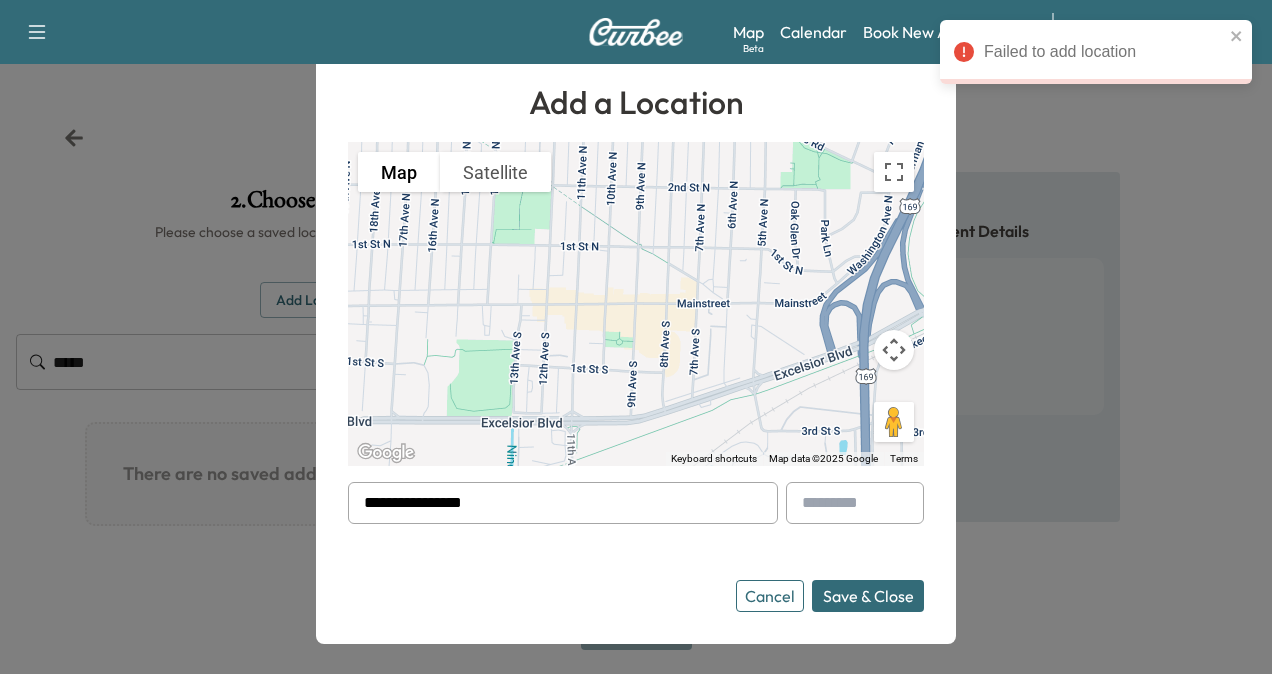 click on "Cancel" at bounding box center [770, 596] 